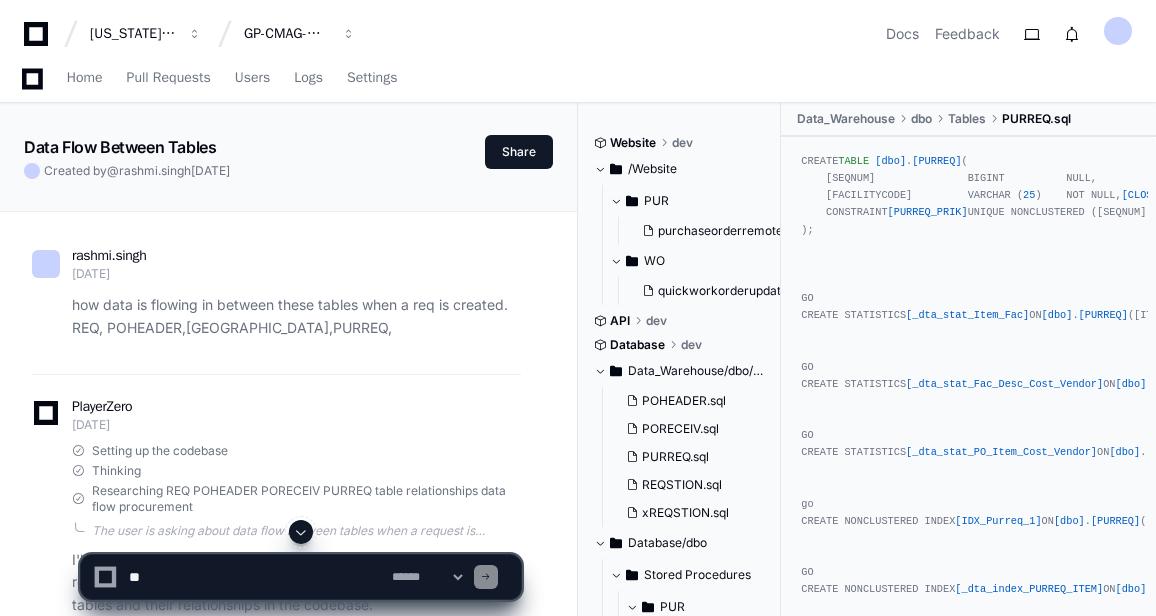 scroll, scrollTop: 27604, scrollLeft: 0, axis: vertical 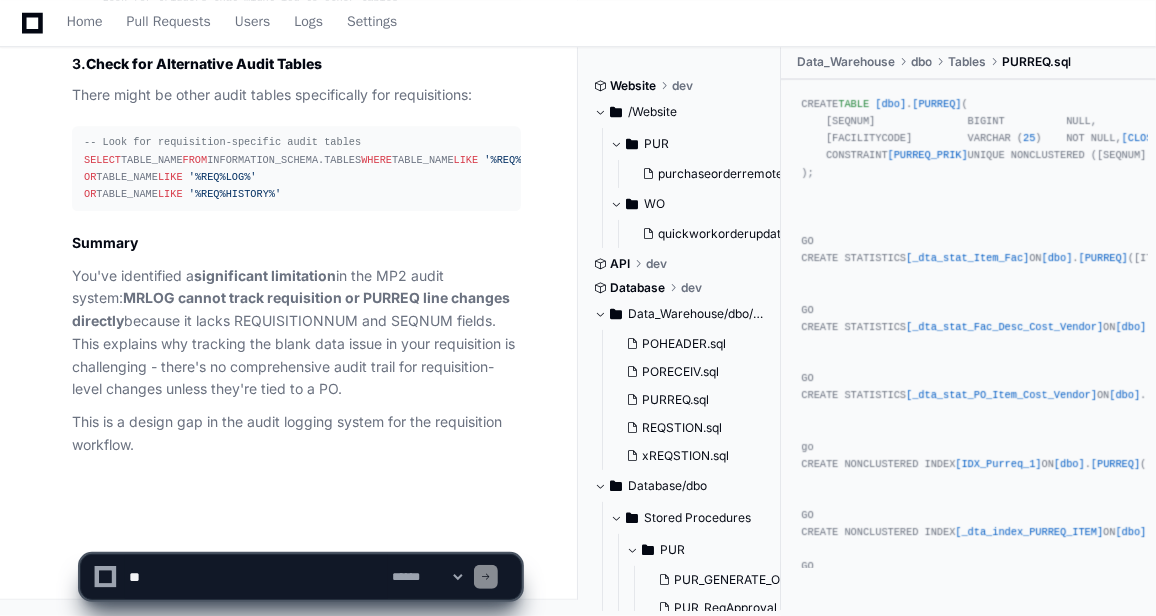 click 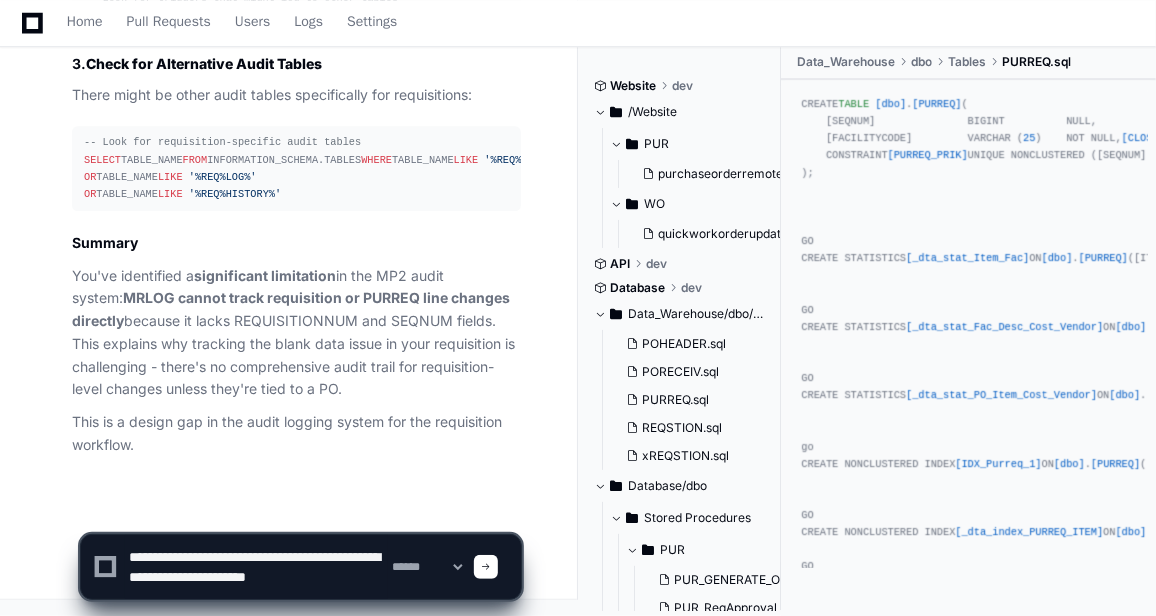 scroll, scrollTop: 6, scrollLeft: 0, axis: vertical 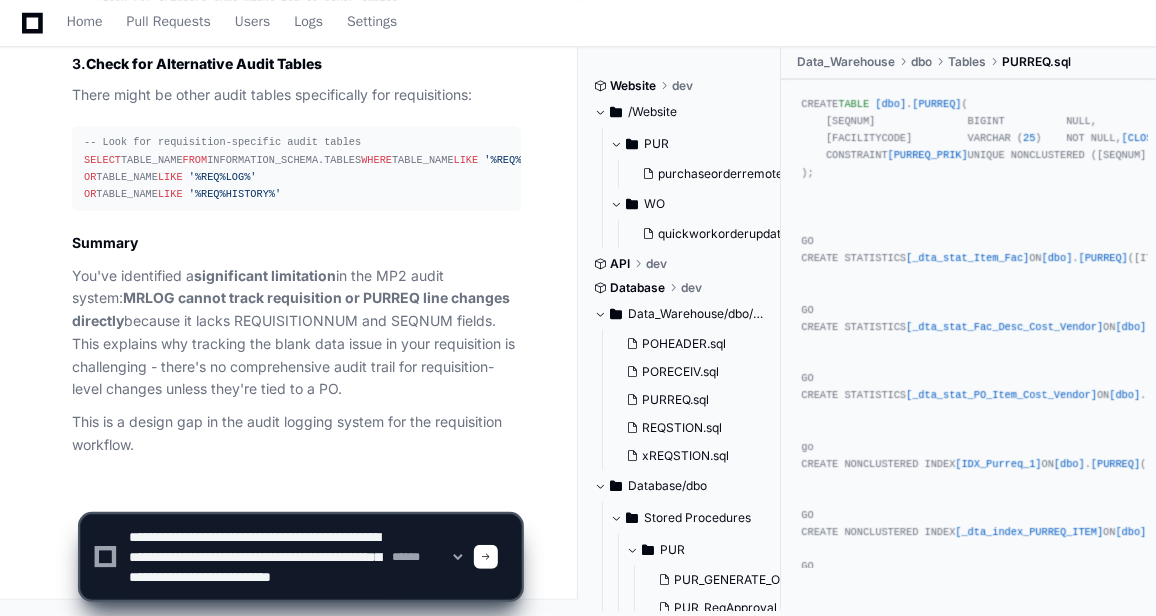 type on "**********" 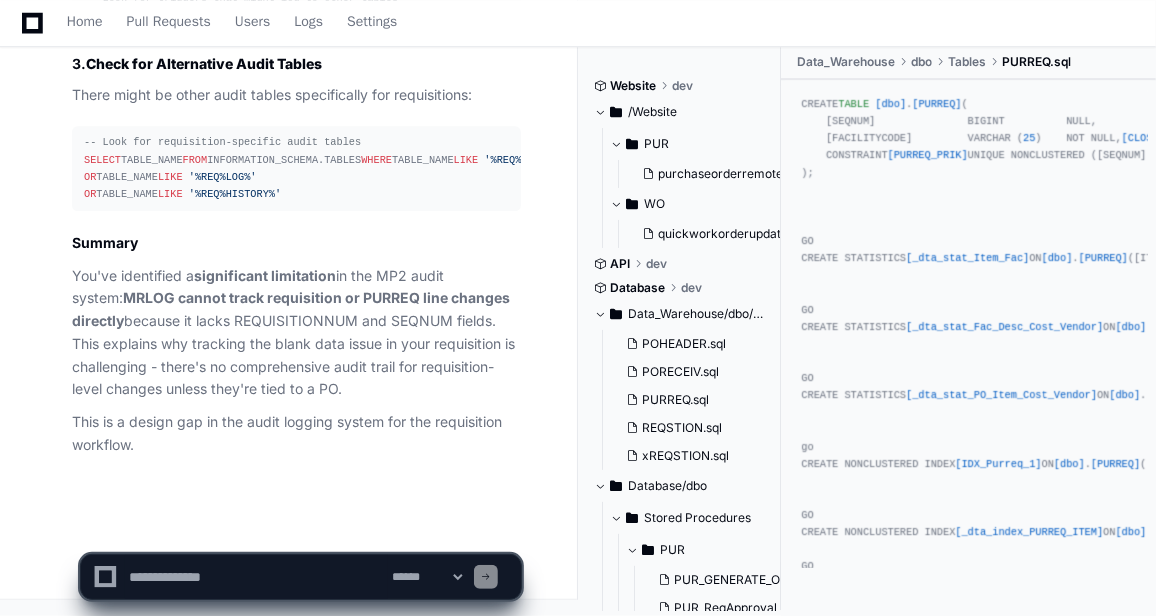 scroll, scrollTop: 0, scrollLeft: 0, axis: both 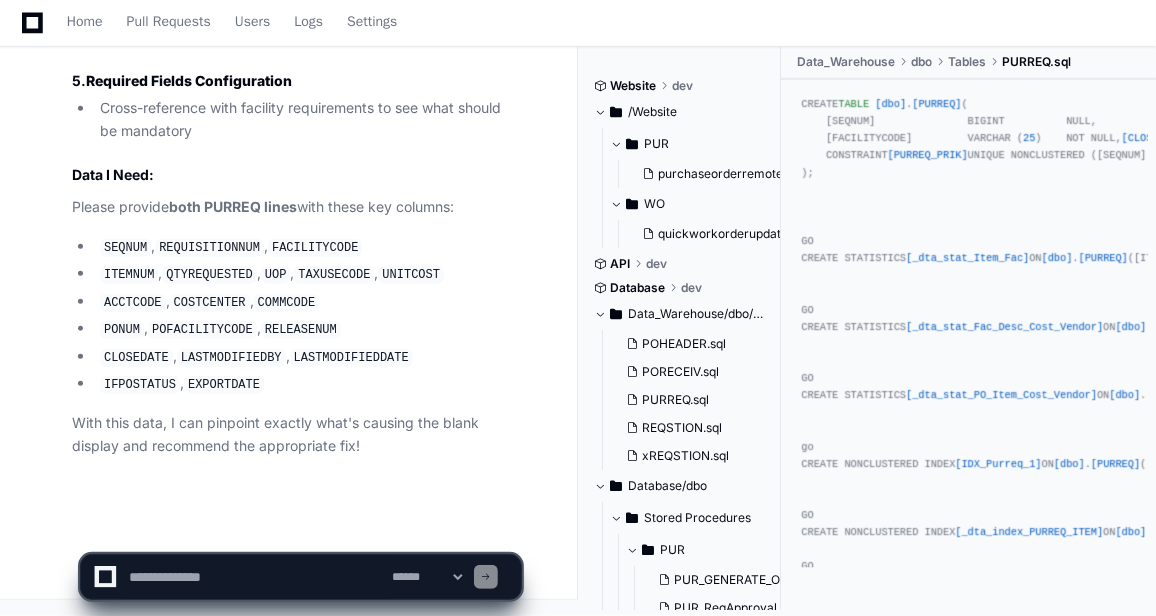 click 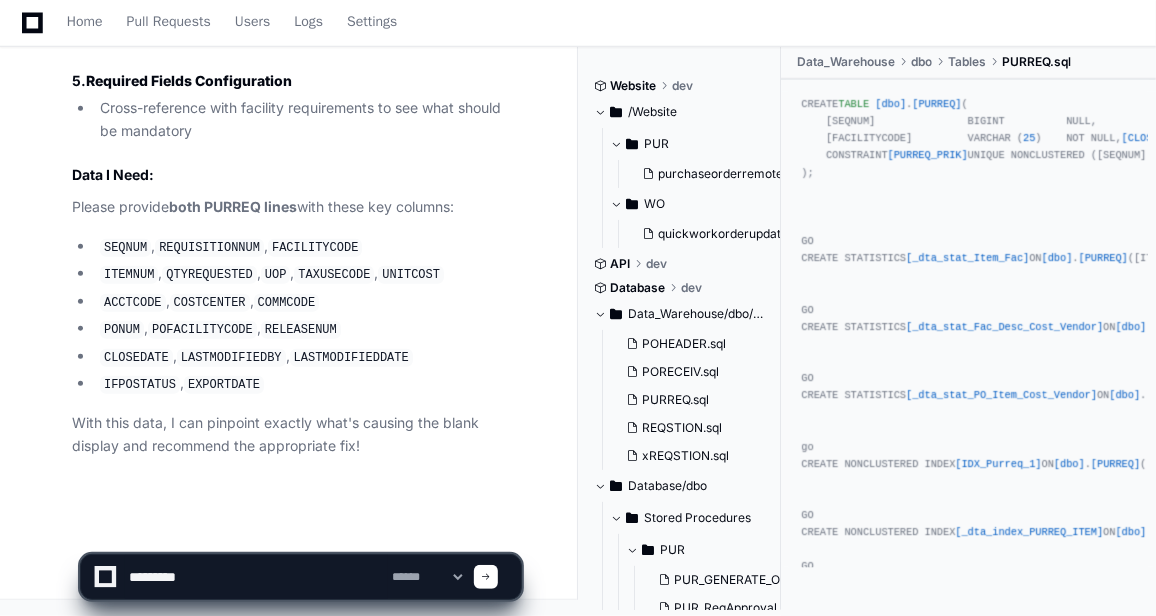 paste on "*******" 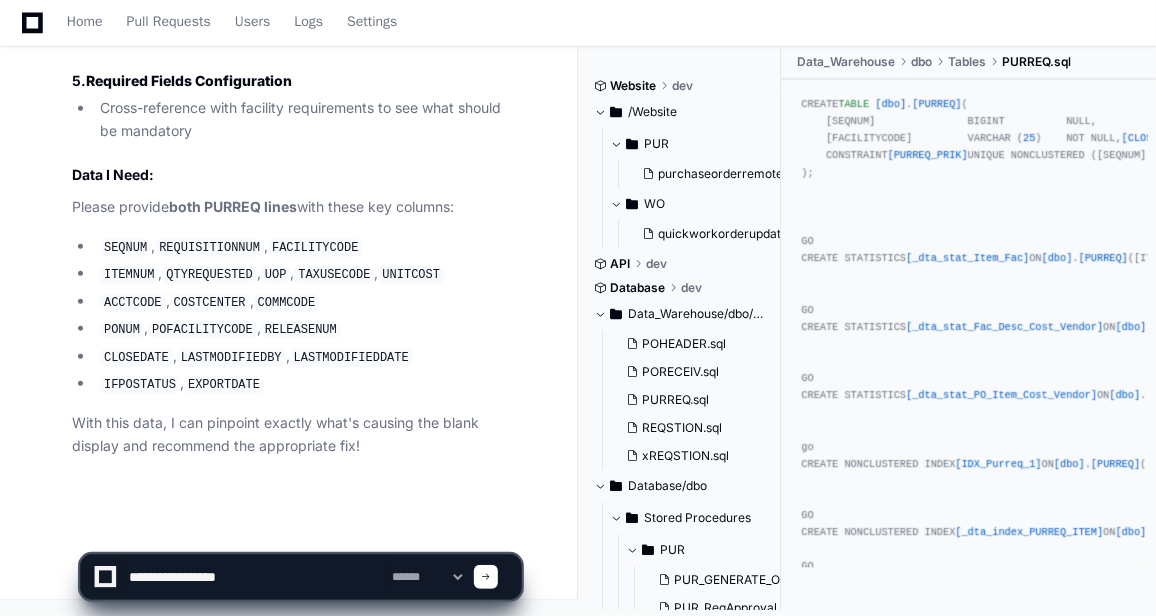 click on "REQUISITIONNUM" 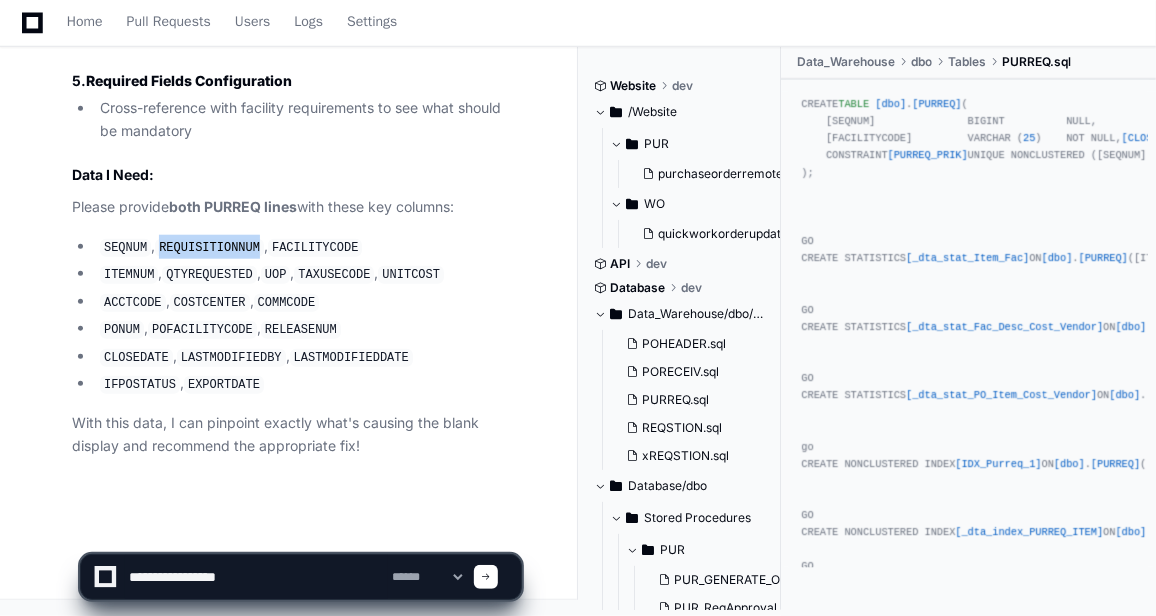 click on "REQUISITIONNUM" 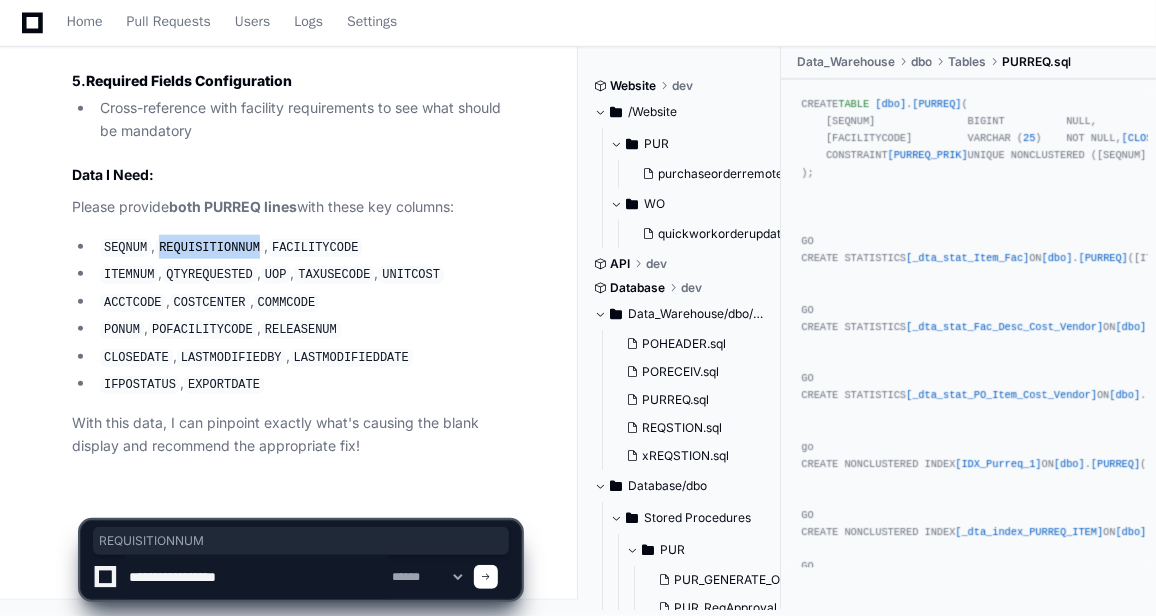 copy on "REQUISITIONNUM" 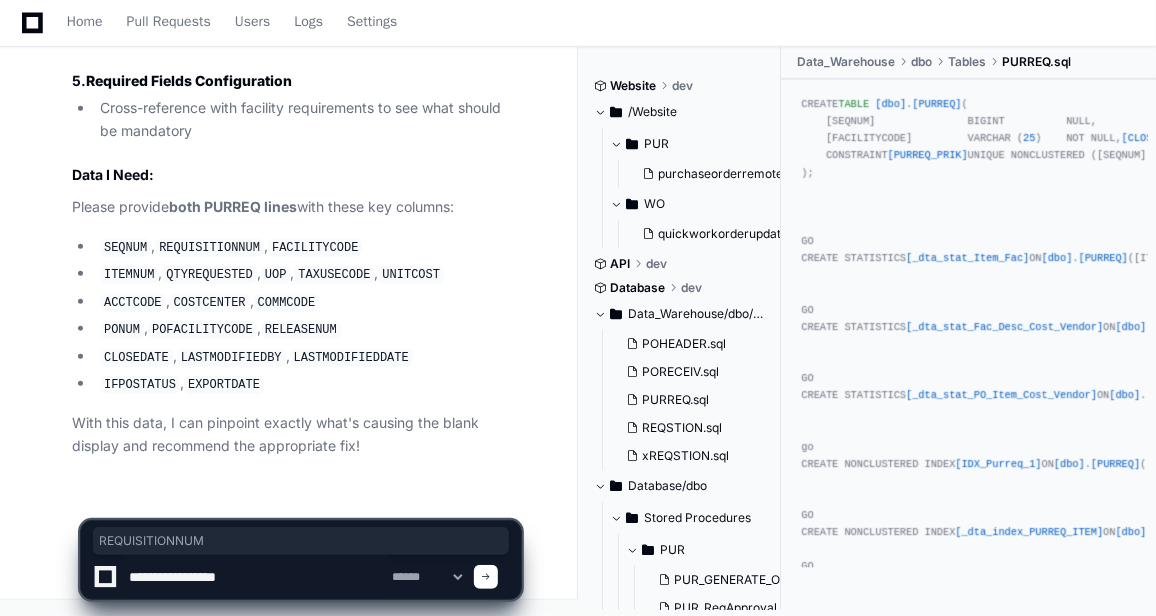 click 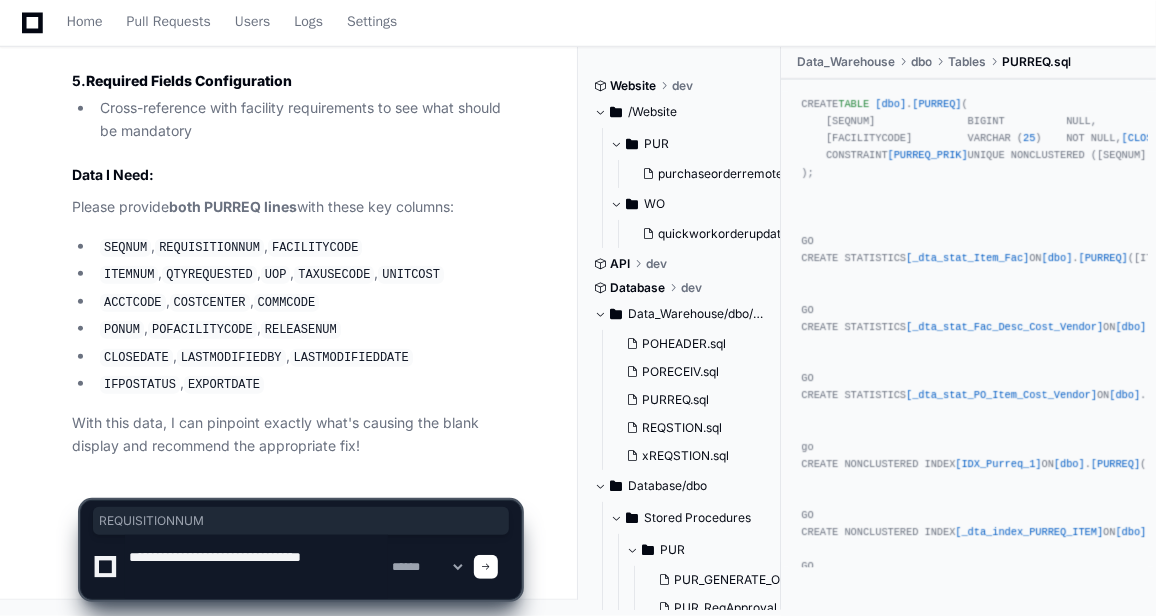 paste on "**********" 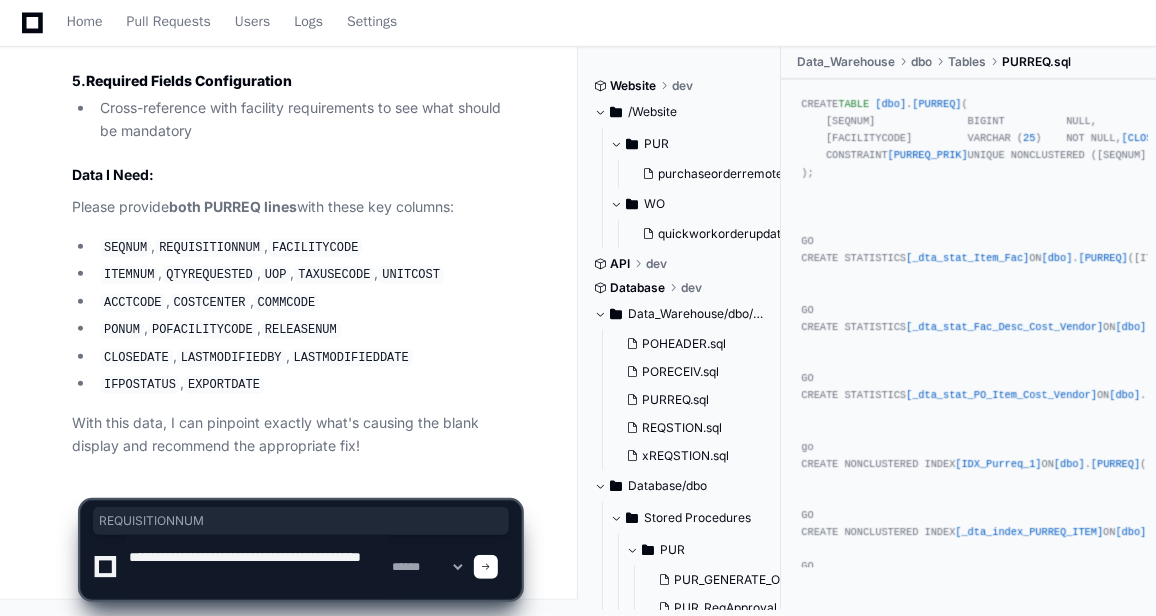 click on "FACILITYCODE" 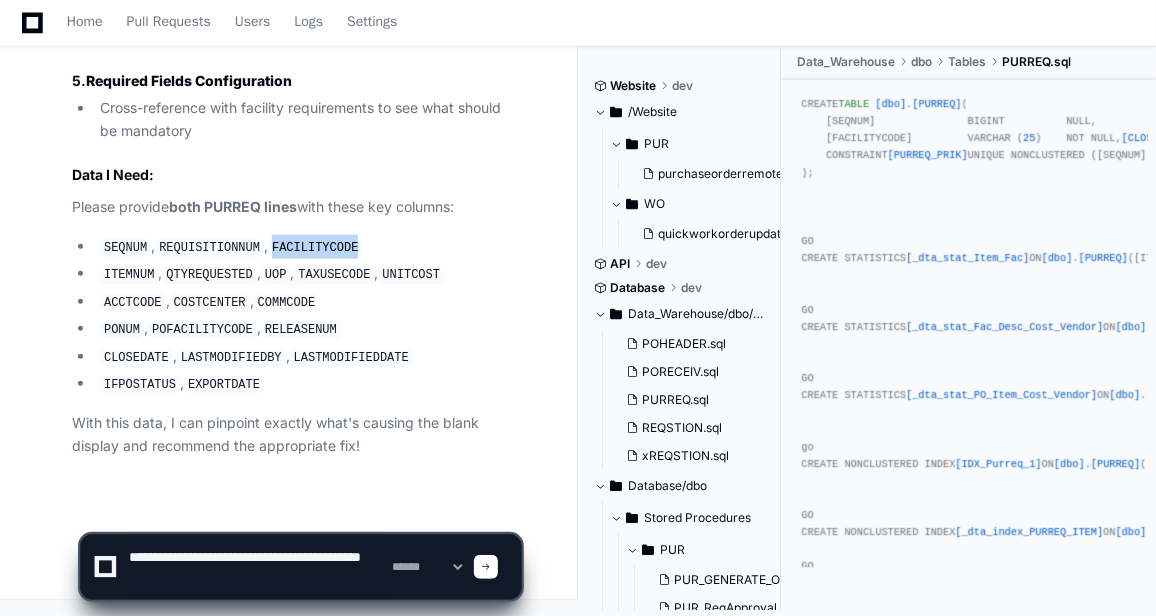 click on "FACILITYCODE" 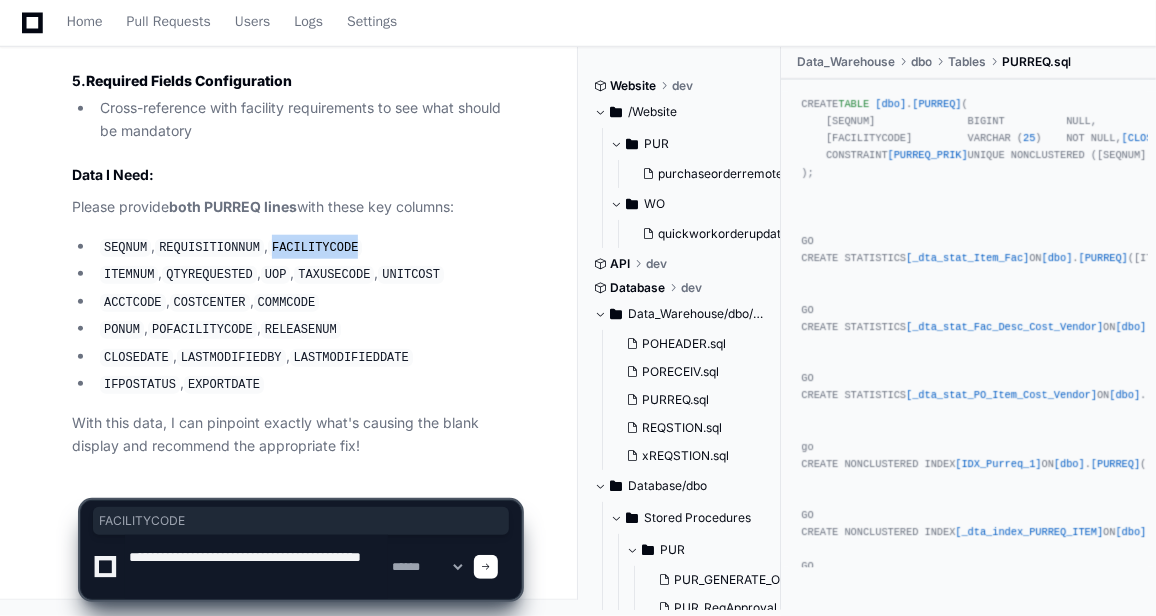 copy on "FACILITYCODE" 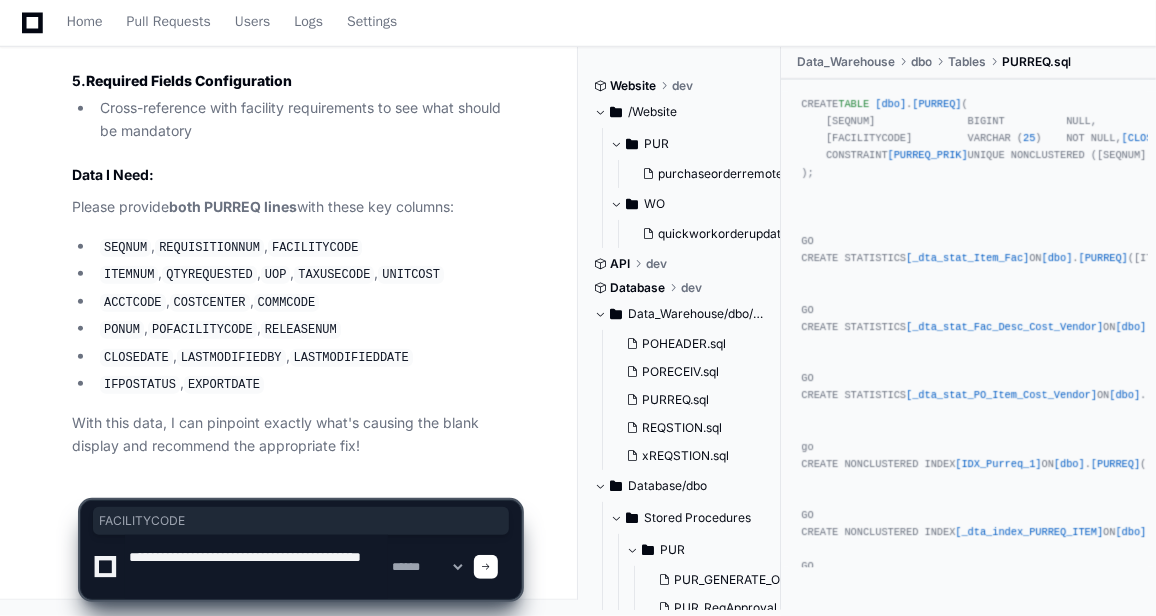 click 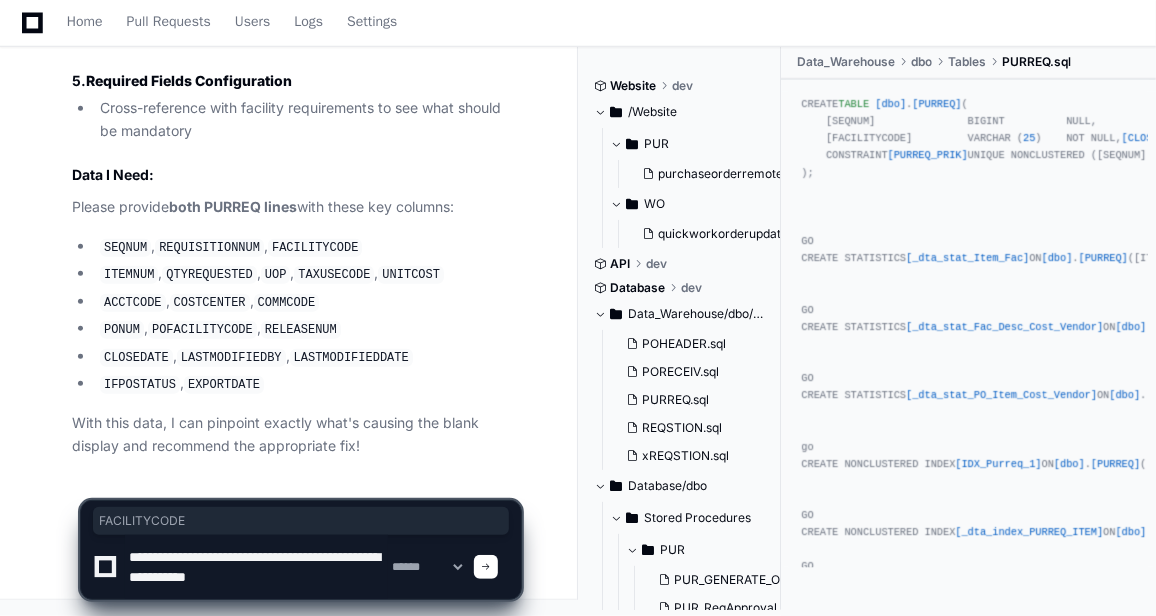paste on "********" 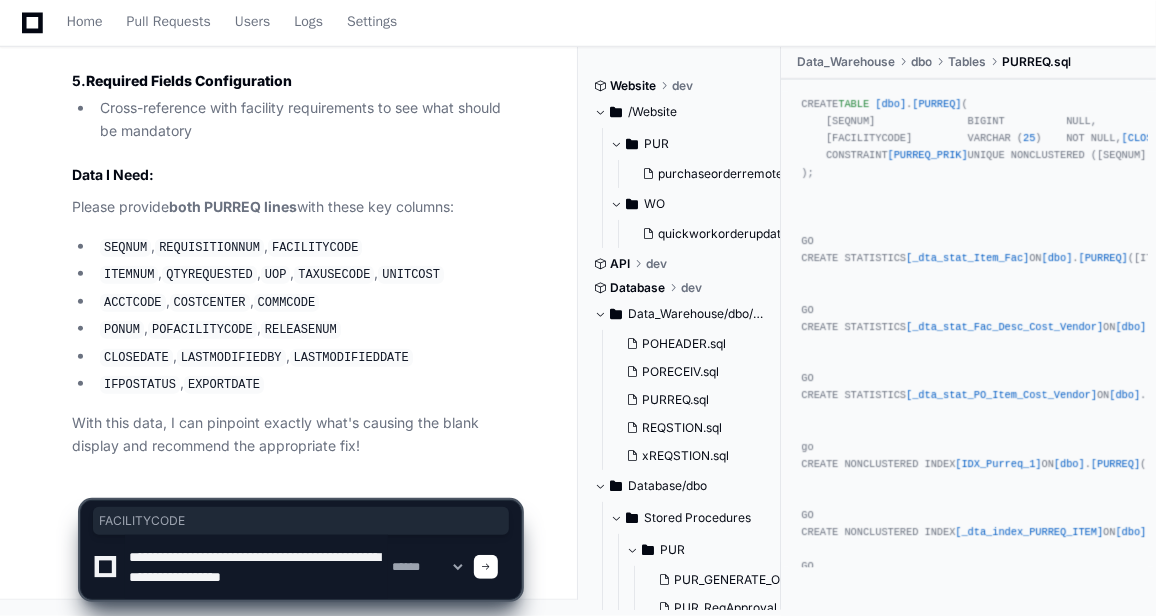 scroll, scrollTop: 6, scrollLeft: 0, axis: vertical 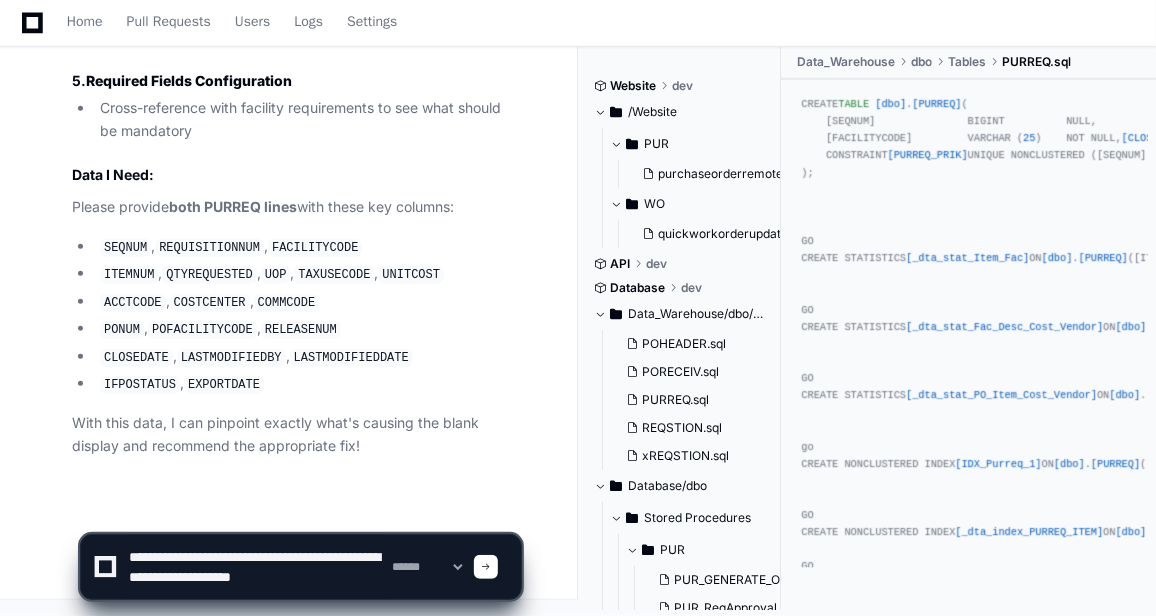 click on "ITEMNUM" 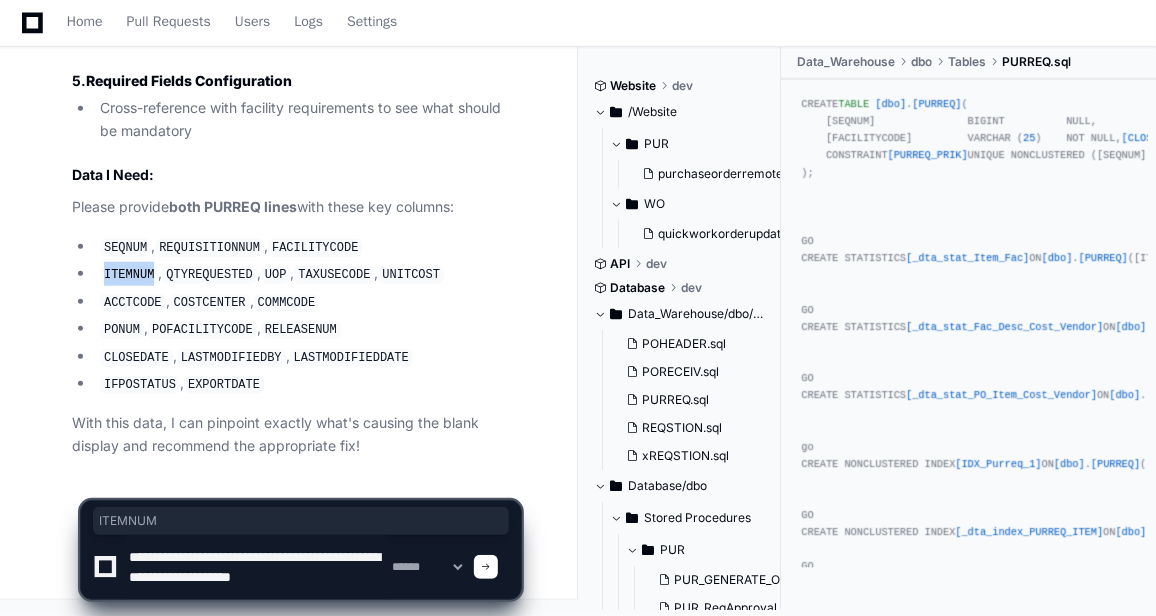 click on "ITEMNUM" 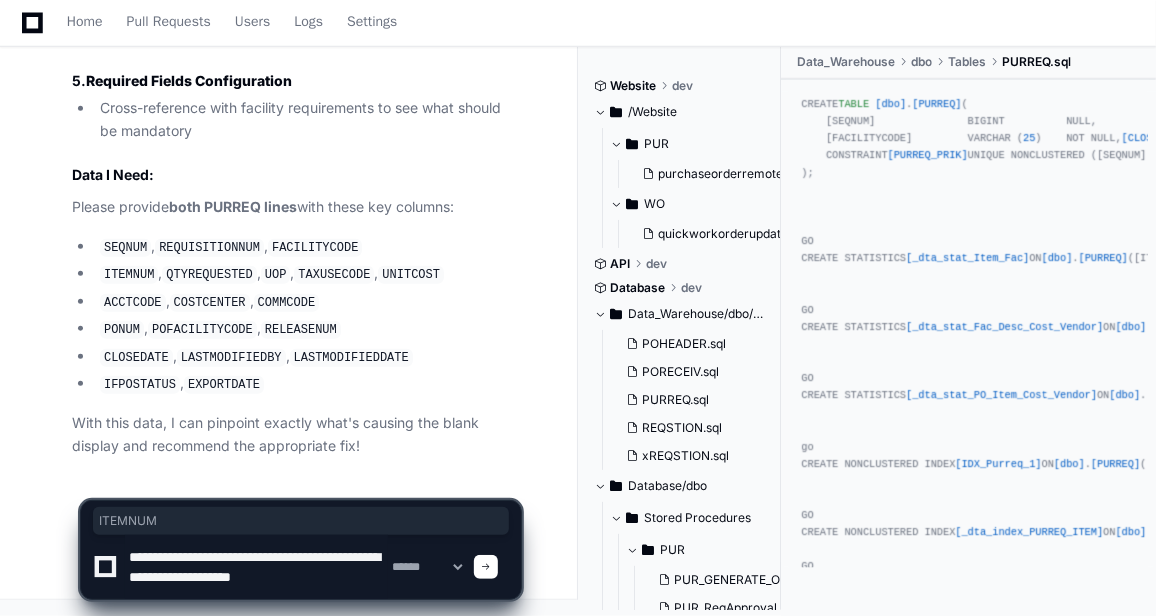 click 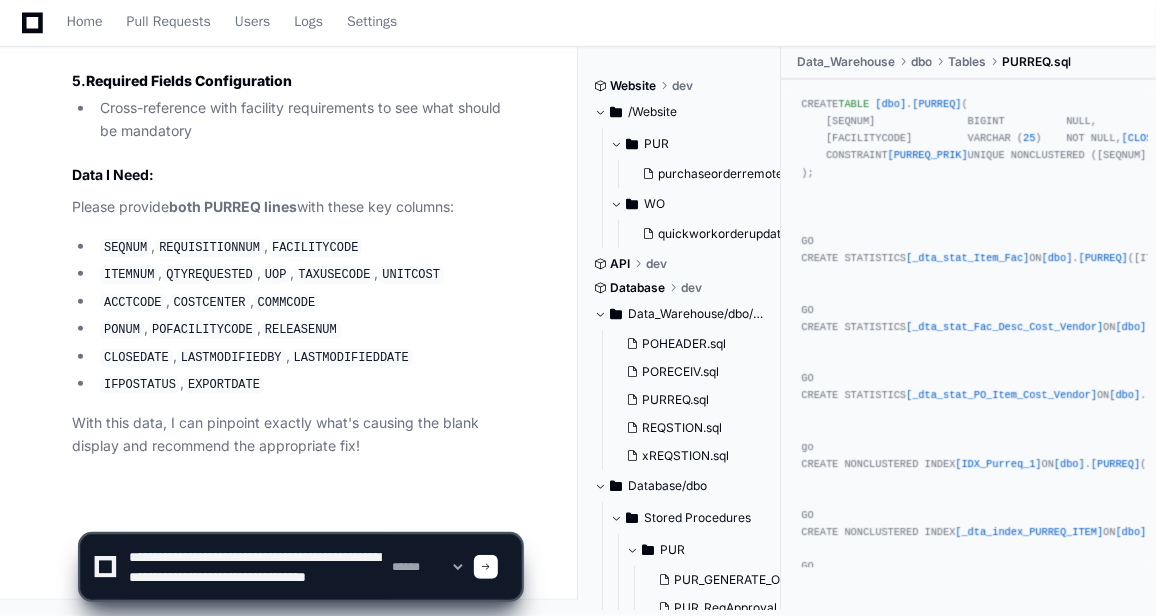click on "QTYREQUESTED" 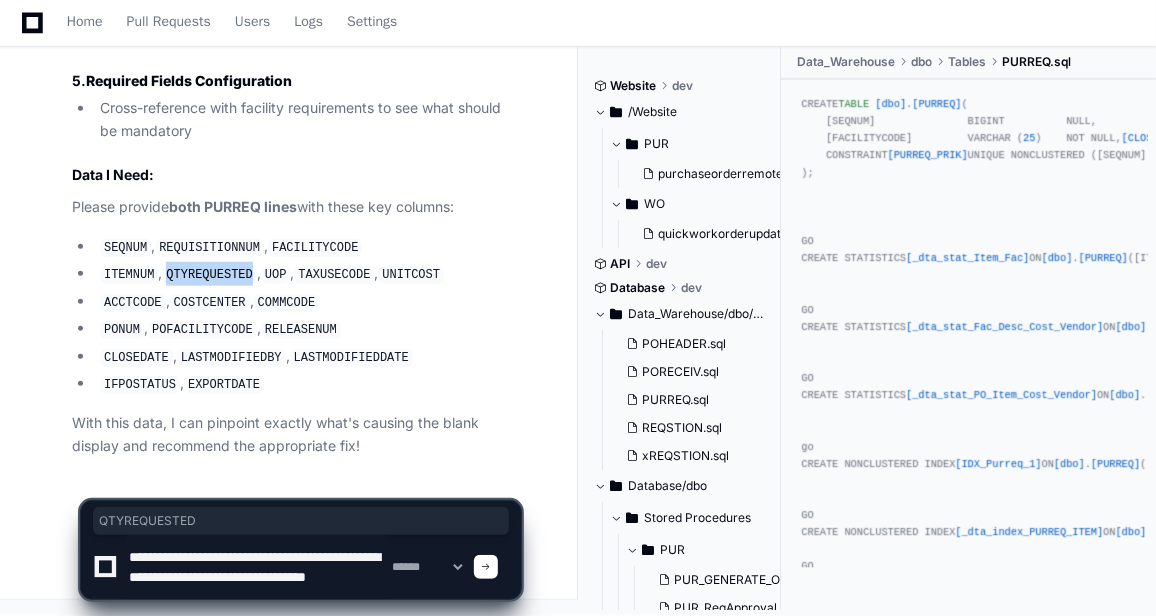 click on "QTYREQUESTED" 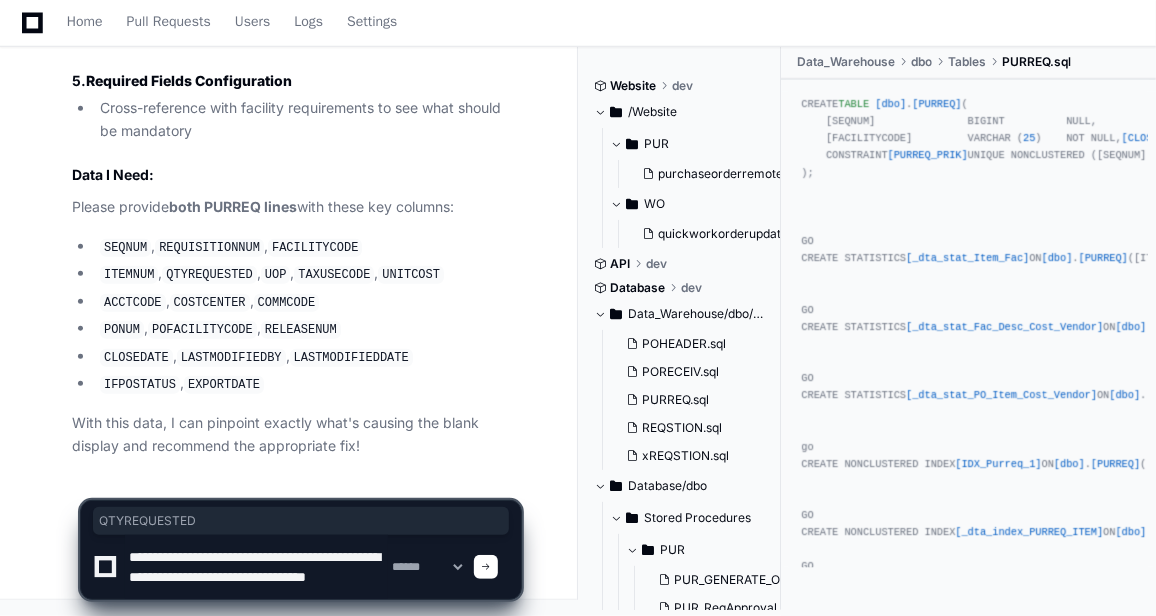 click 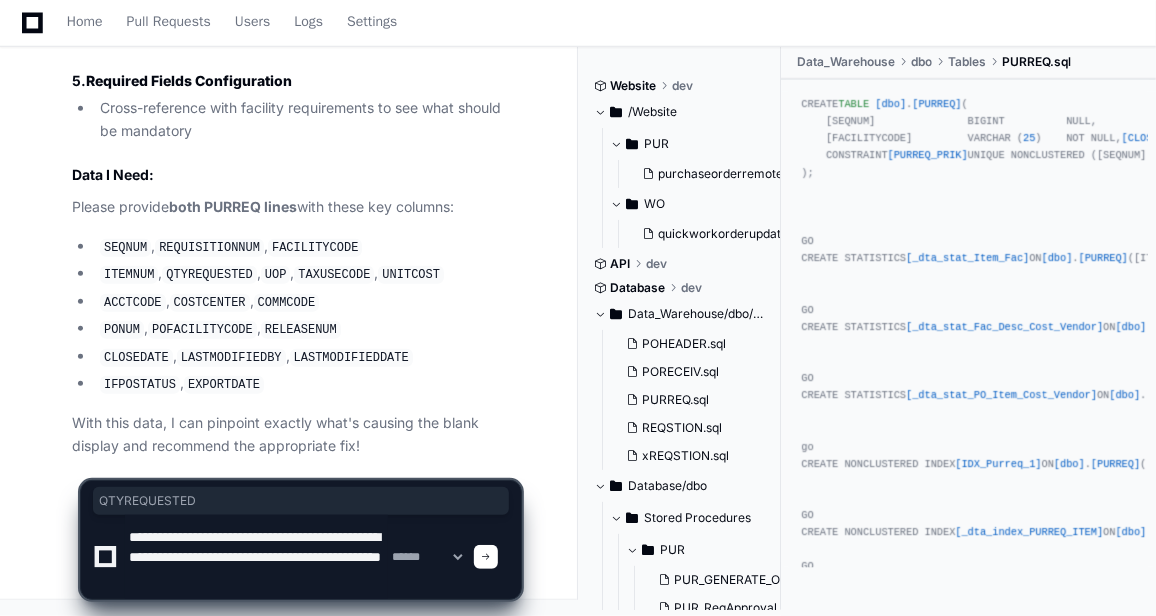 click 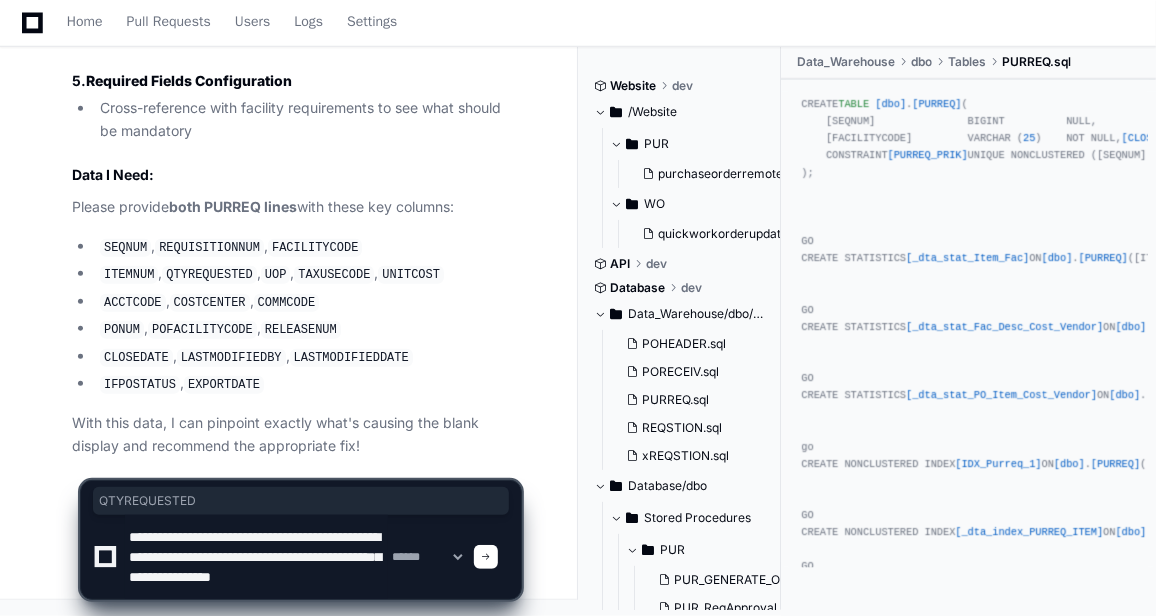 scroll, scrollTop: 26, scrollLeft: 0, axis: vertical 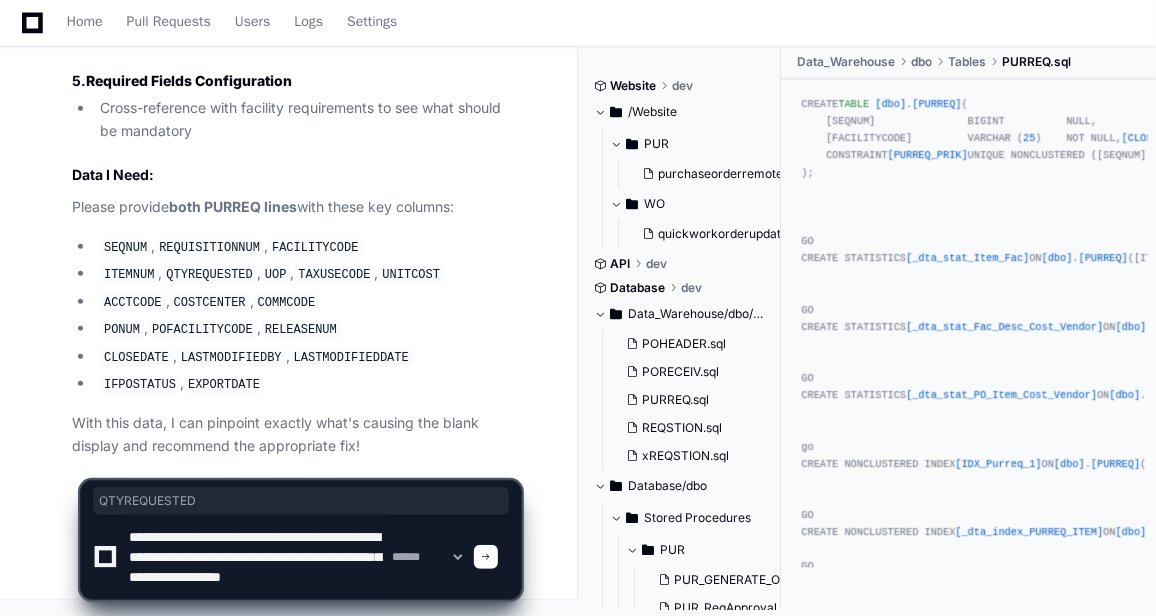 click on "TAXUSECODE" 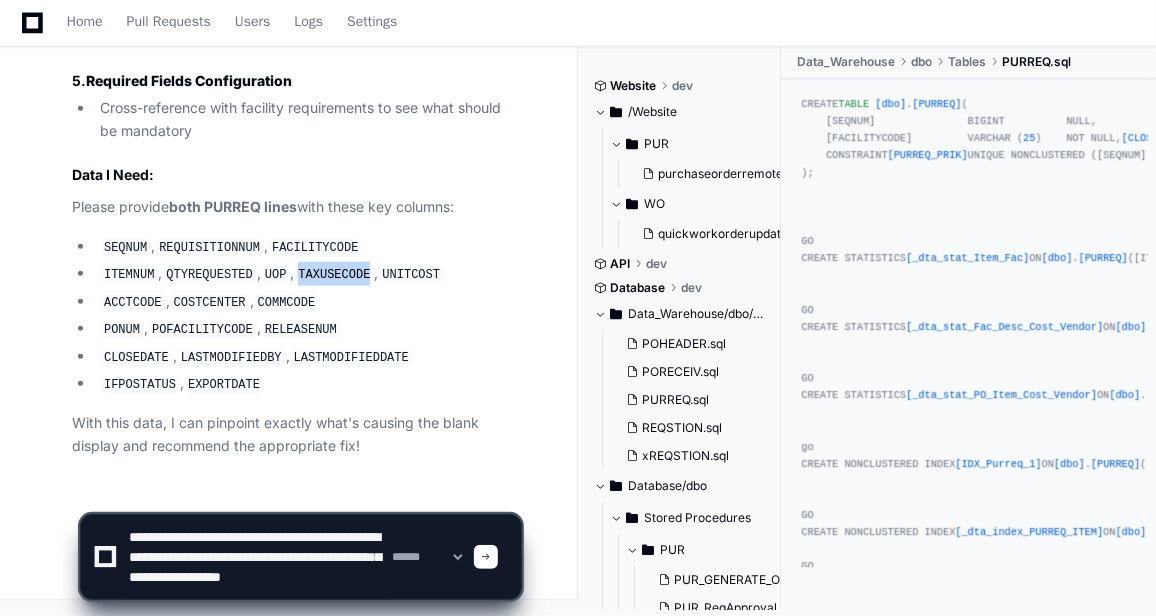 click on "TAXUSECODE" 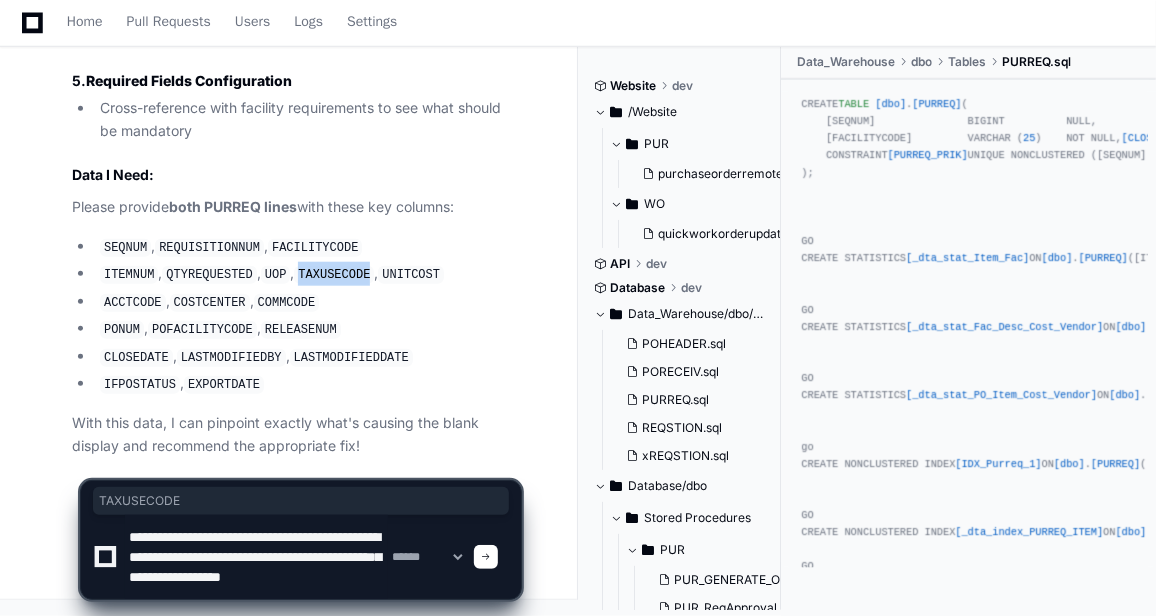 copy on "TAXUSECODE" 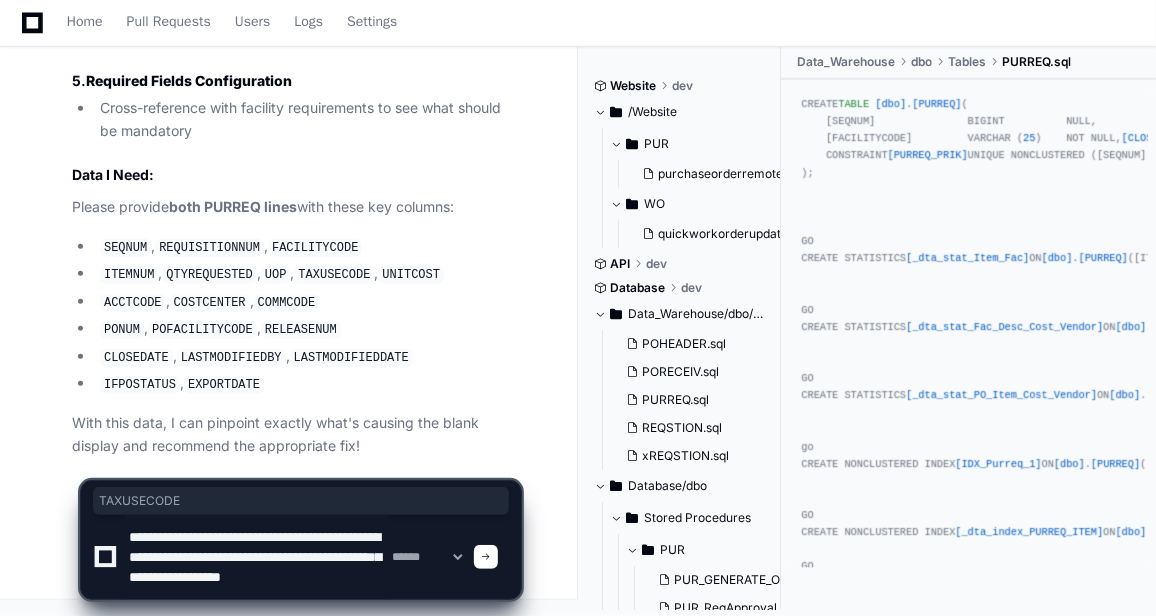click 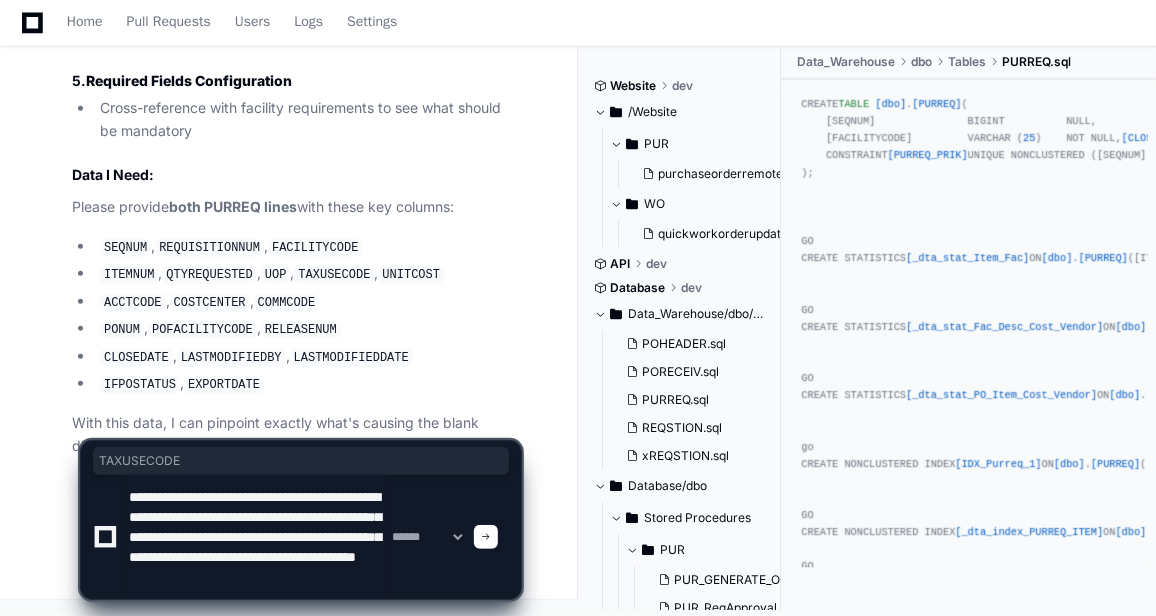 scroll, scrollTop: 46, scrollLeft: 0, axis: vertical 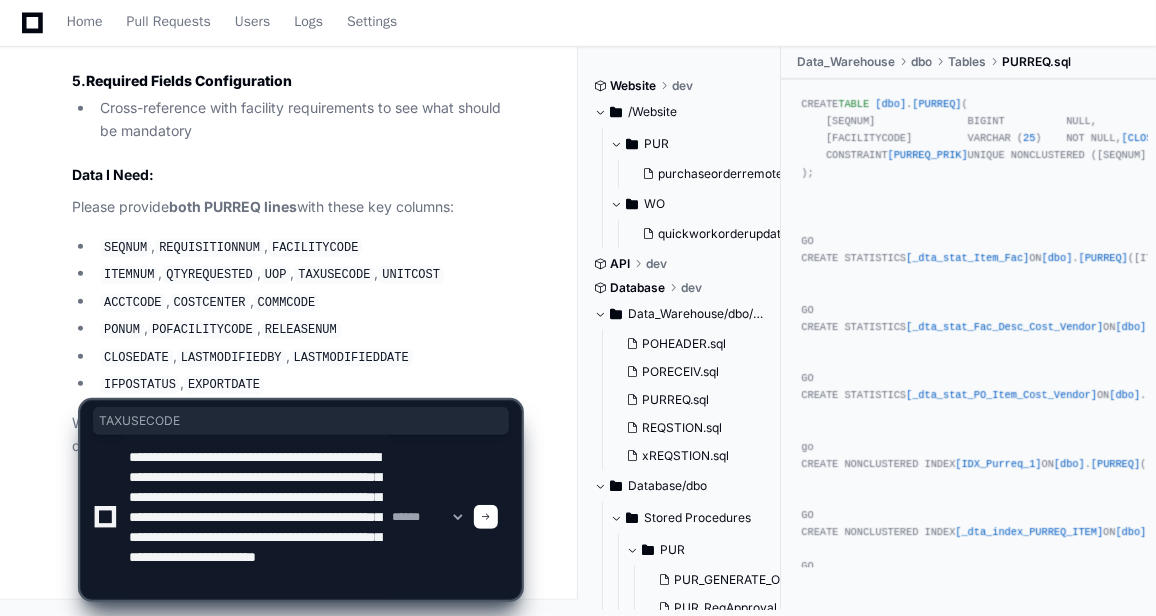paste on "**********" 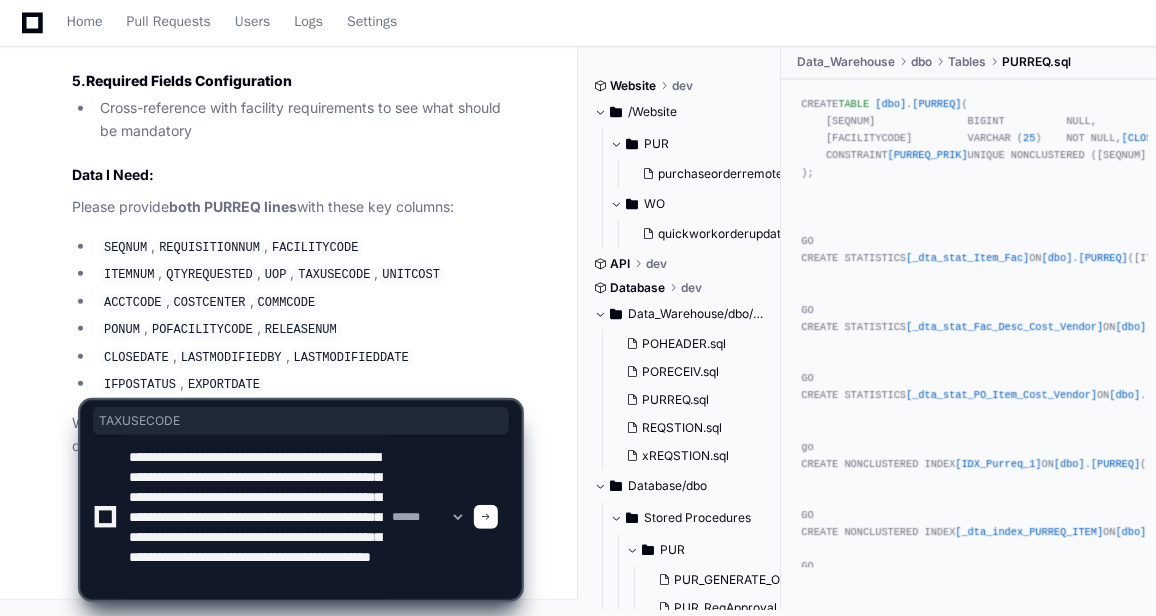 scroll, scrollTop: 66, scrollLeft: 0, axis: vertical 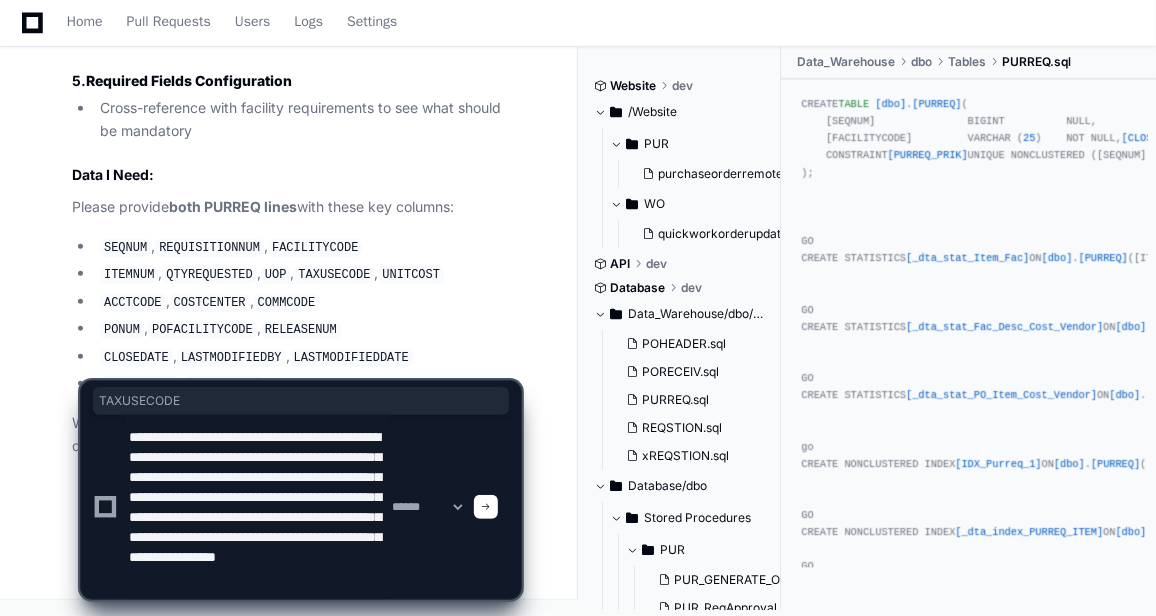 paste on "*****" 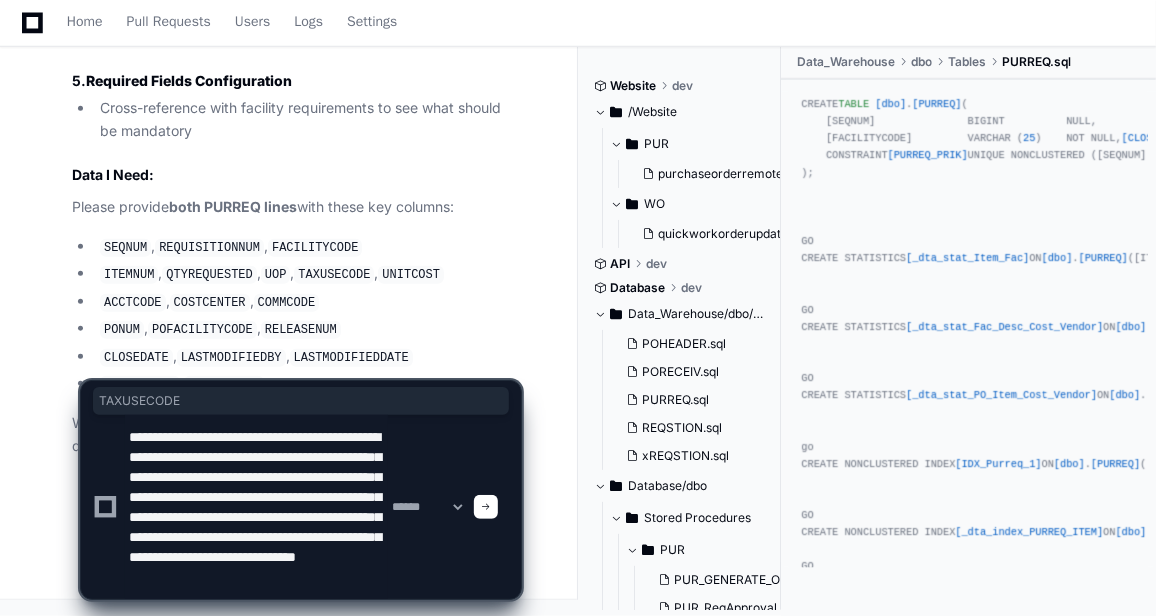 scroll, scrollTop: 86, scrollLeft: 0, axis: vertical 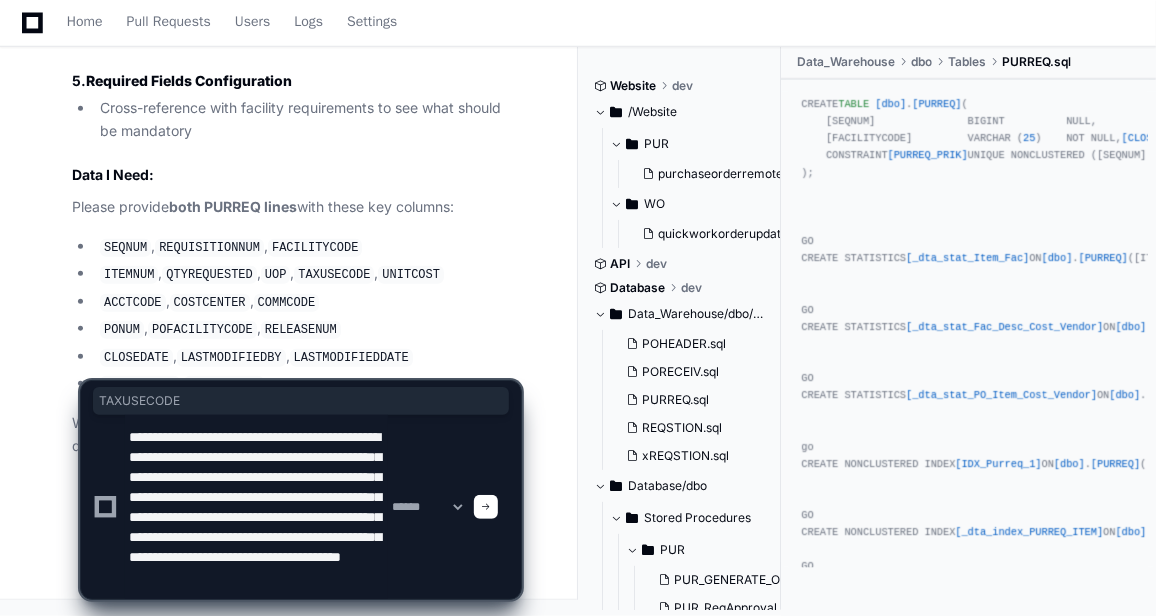 click 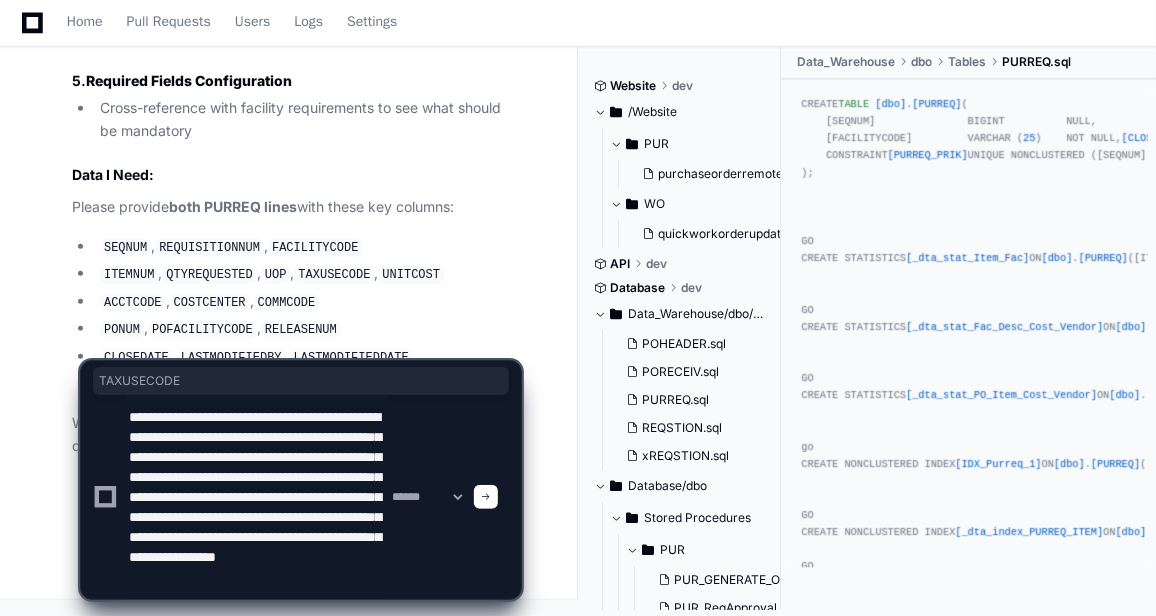 click 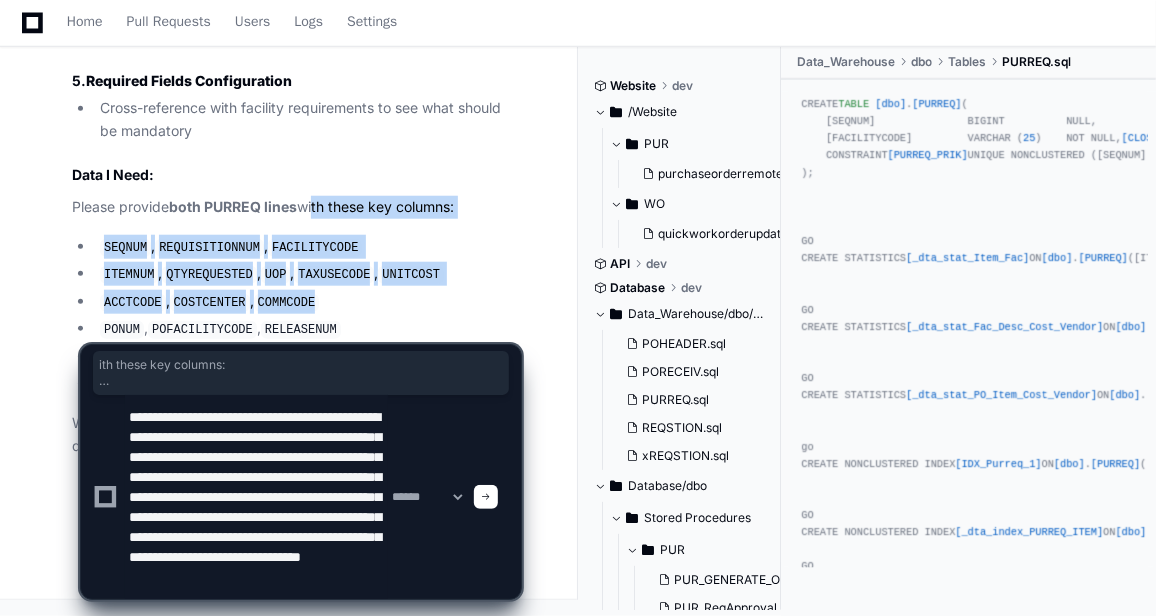 drag, startPoint x: 313, startPoint y: 291, endPoint x: 317, endPoint y: 203, distance: 88.09086 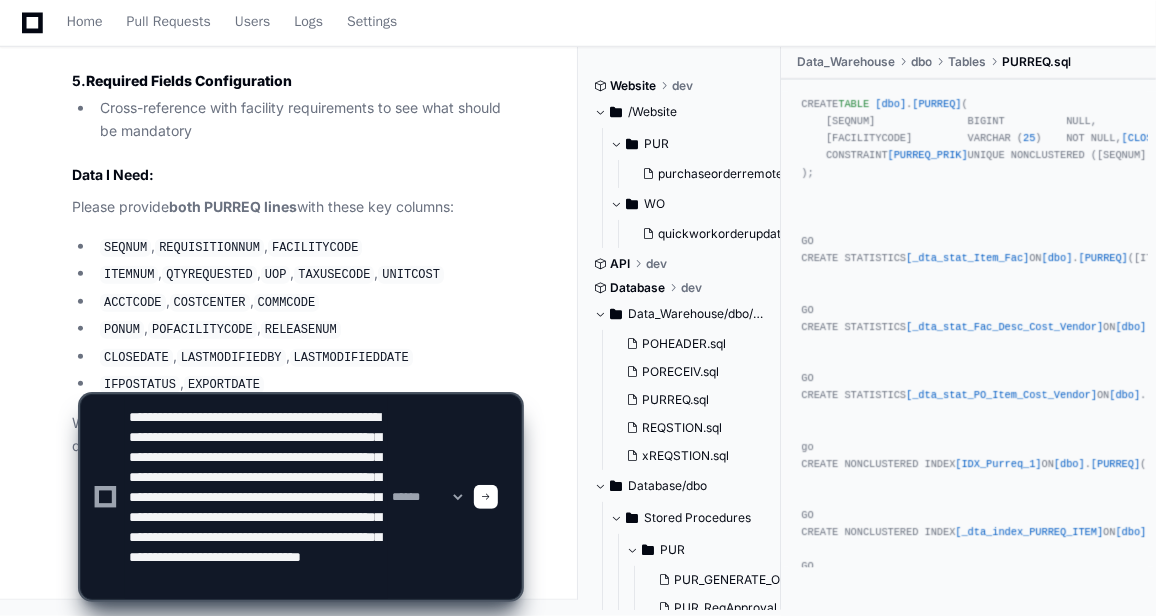 click 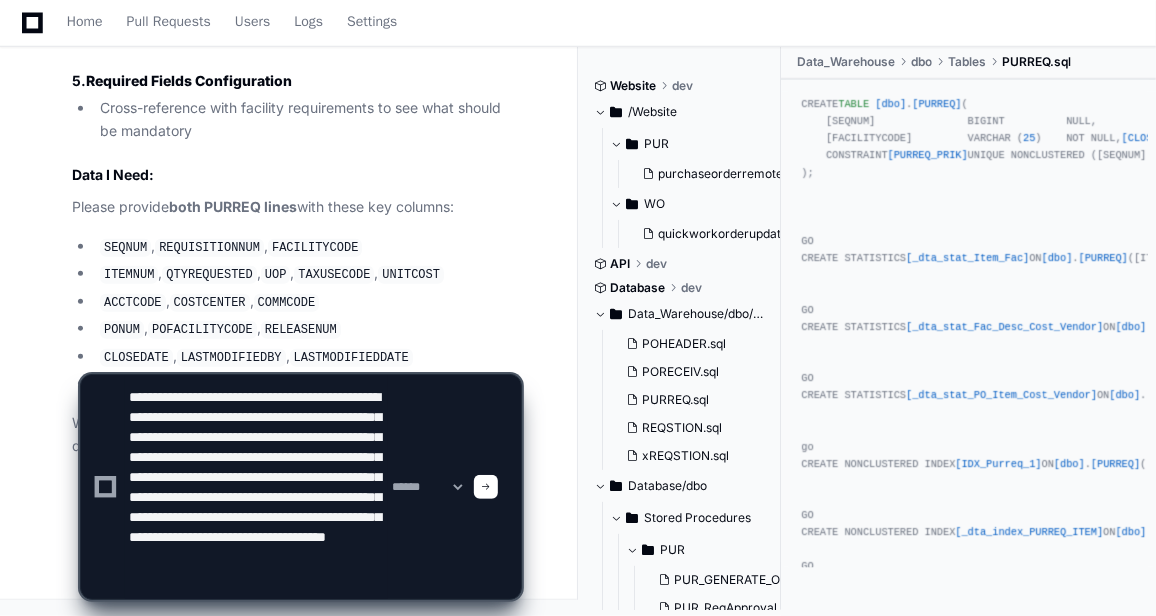 paste on "**********" 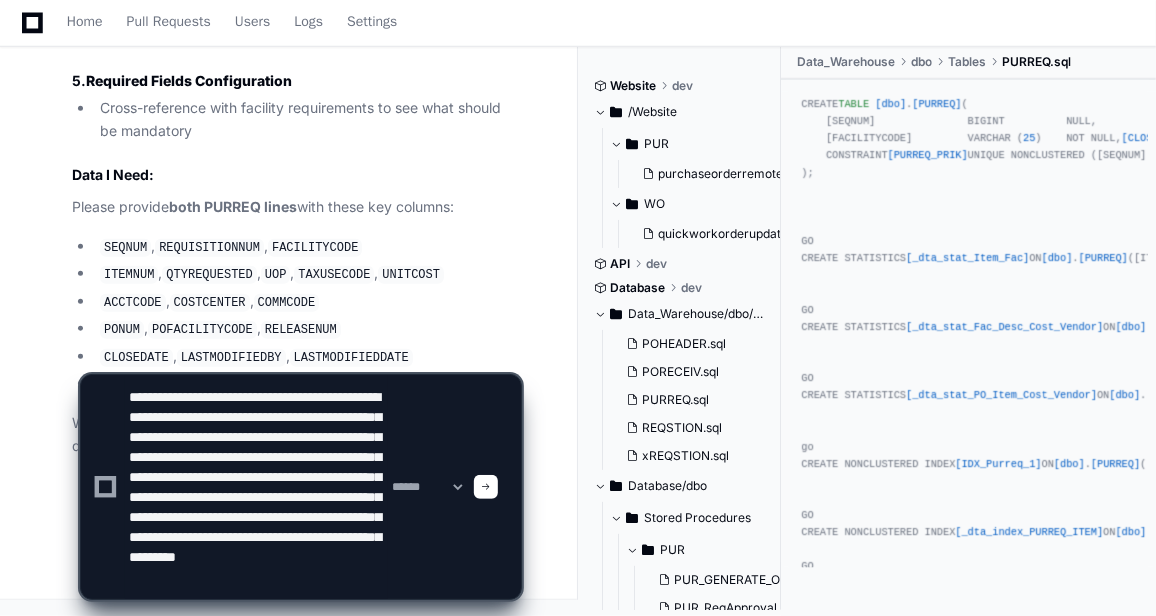 paste on "**********" 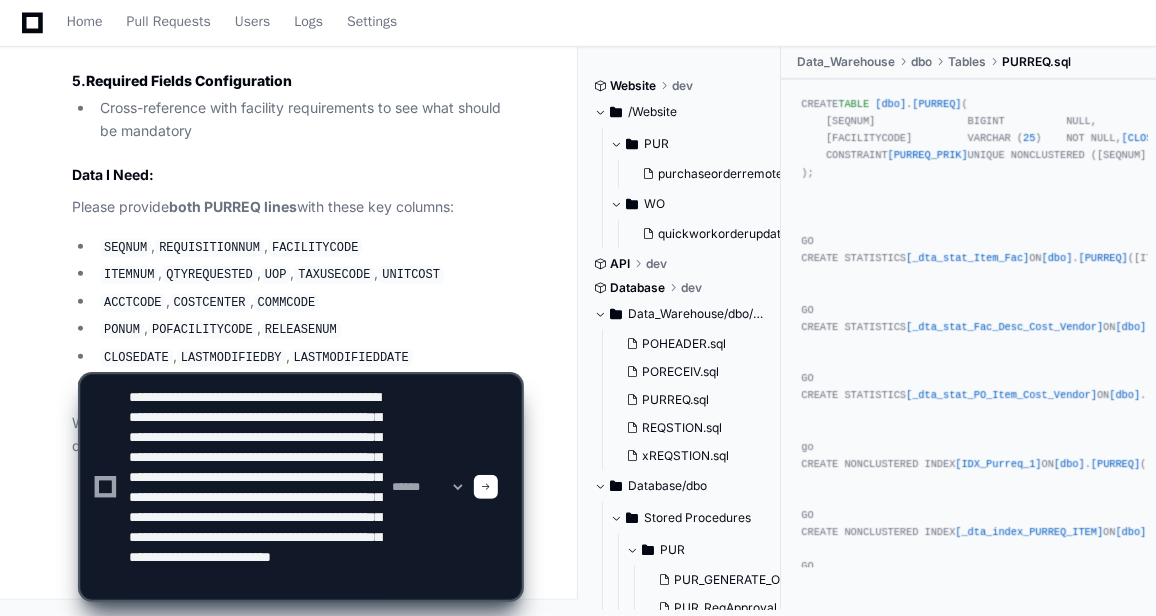 scroll, scrollTop: 106, scrollLeft: 0, axis: vertical 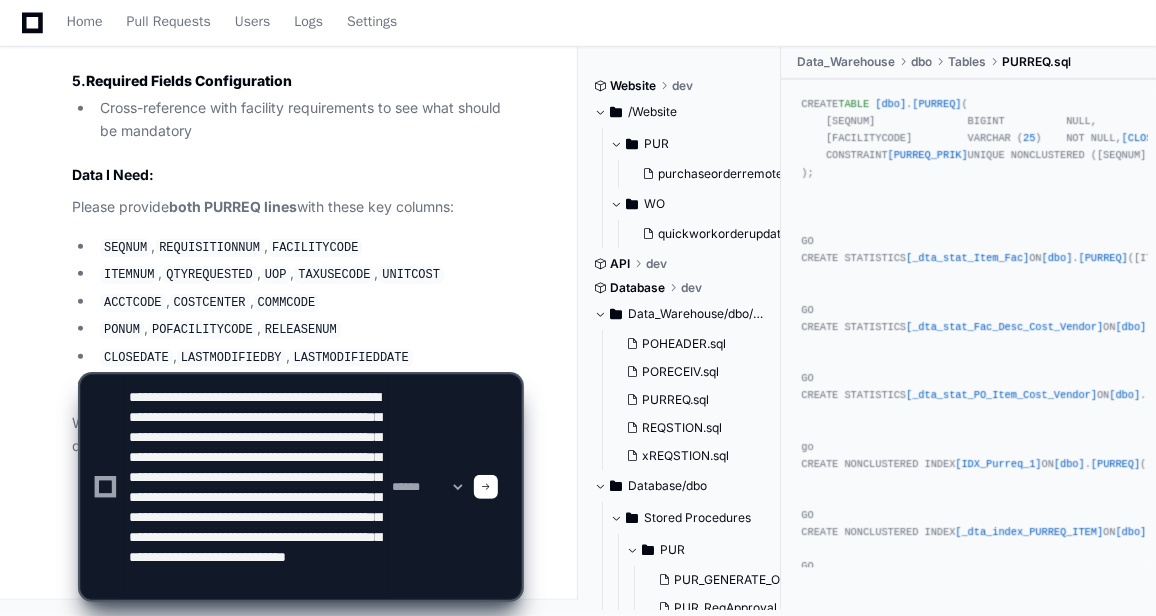 paste on "********" 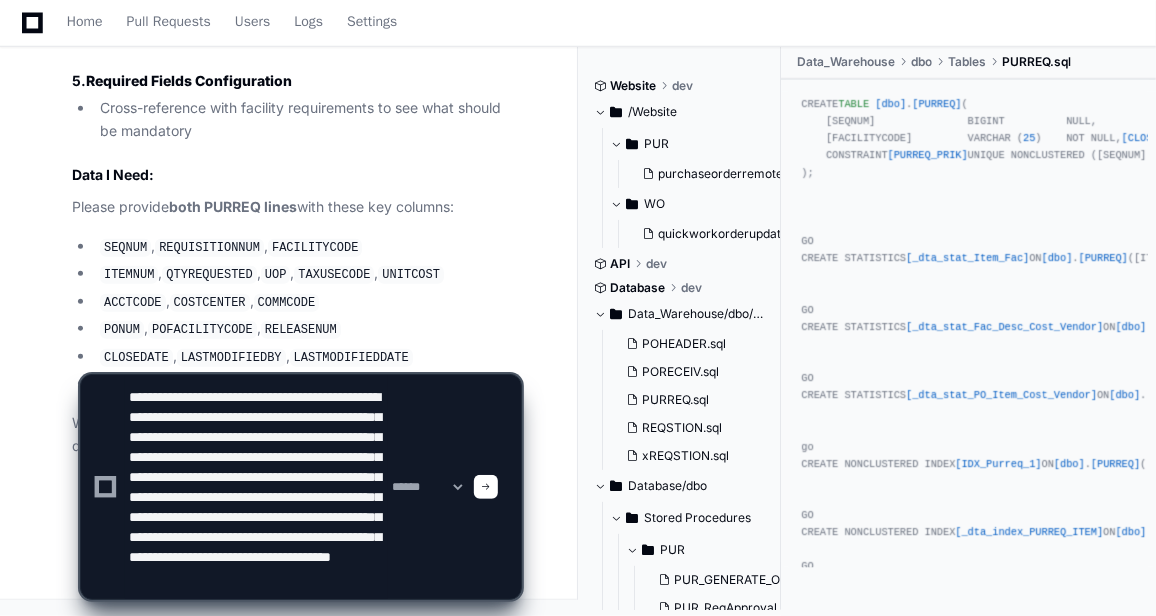 paste on "**********" 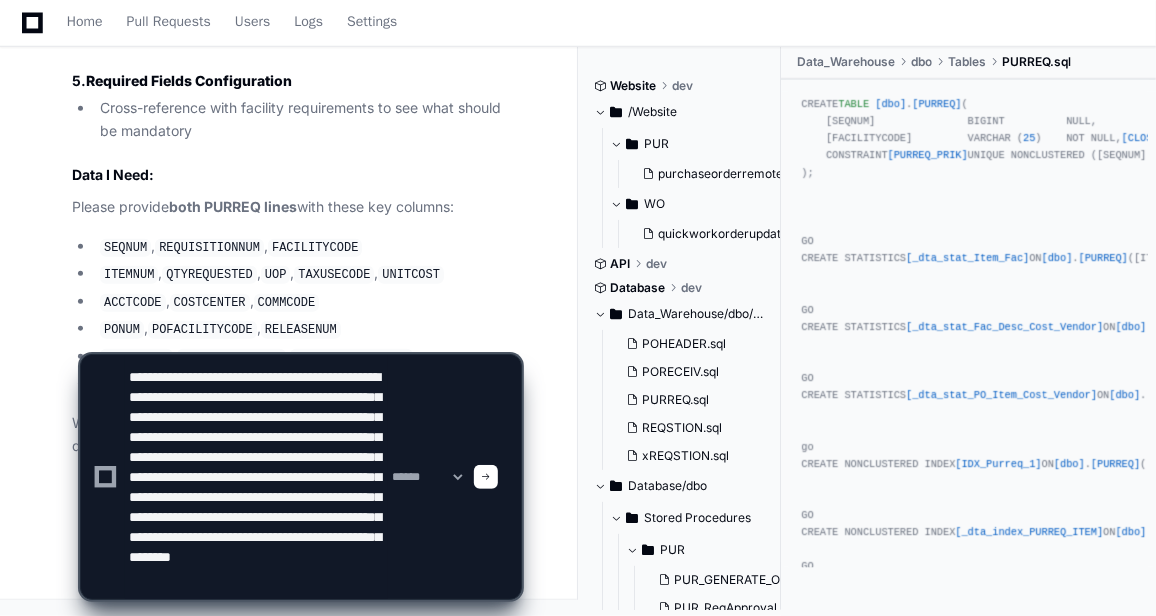 paste on "********" 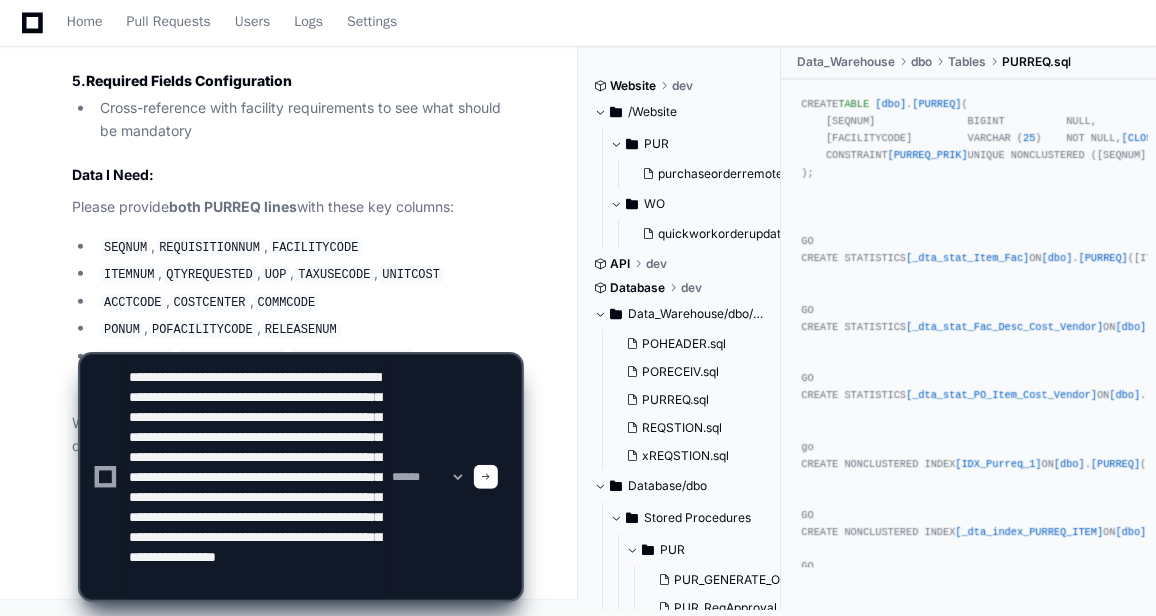 paste on "**********" 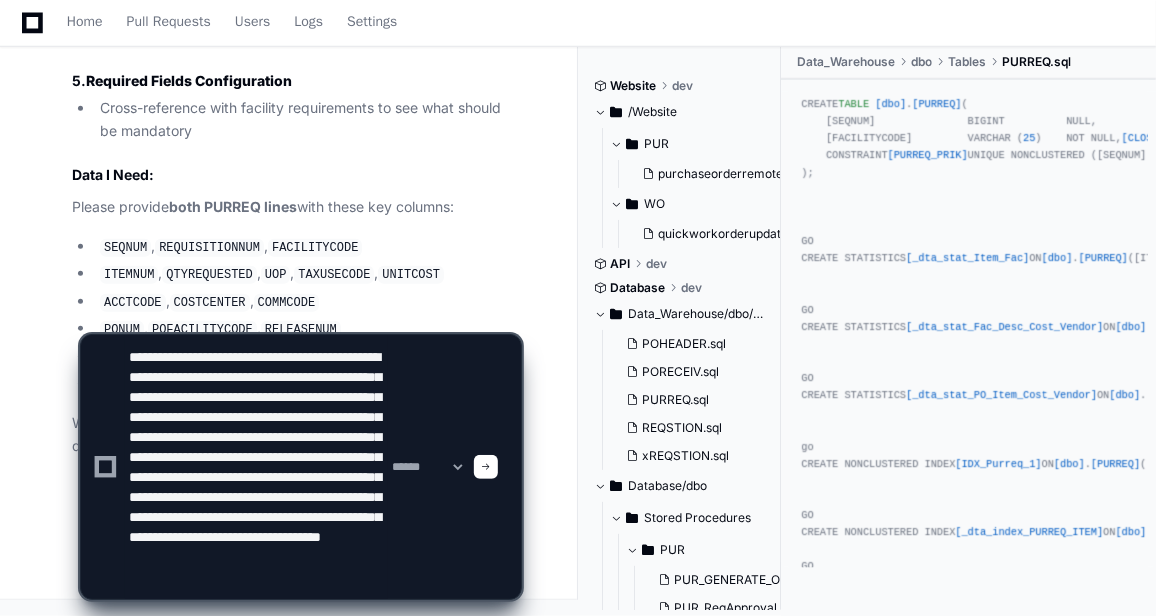 paste on "**********" 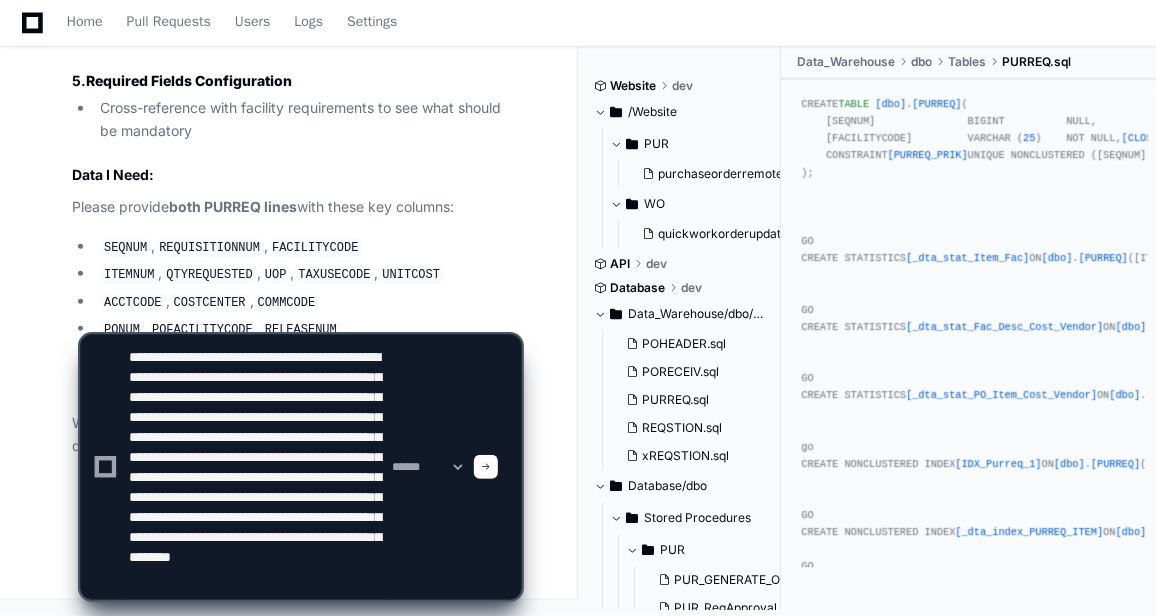 scroll, scrollTop: 126, scrollLeft: 0, axis: vertical 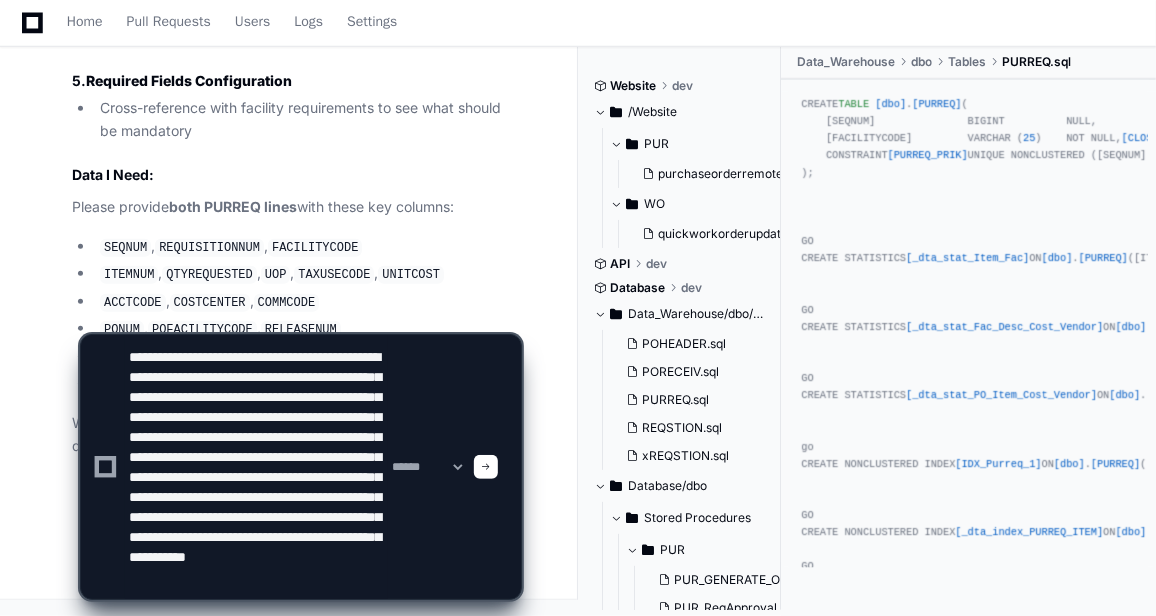 paste on "**********" 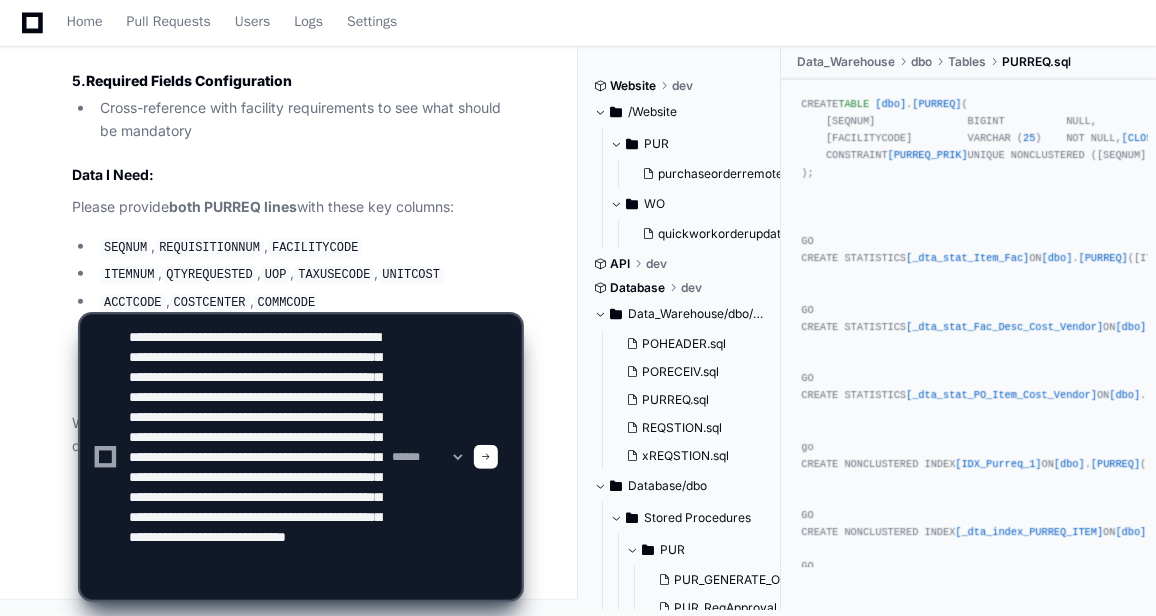 click 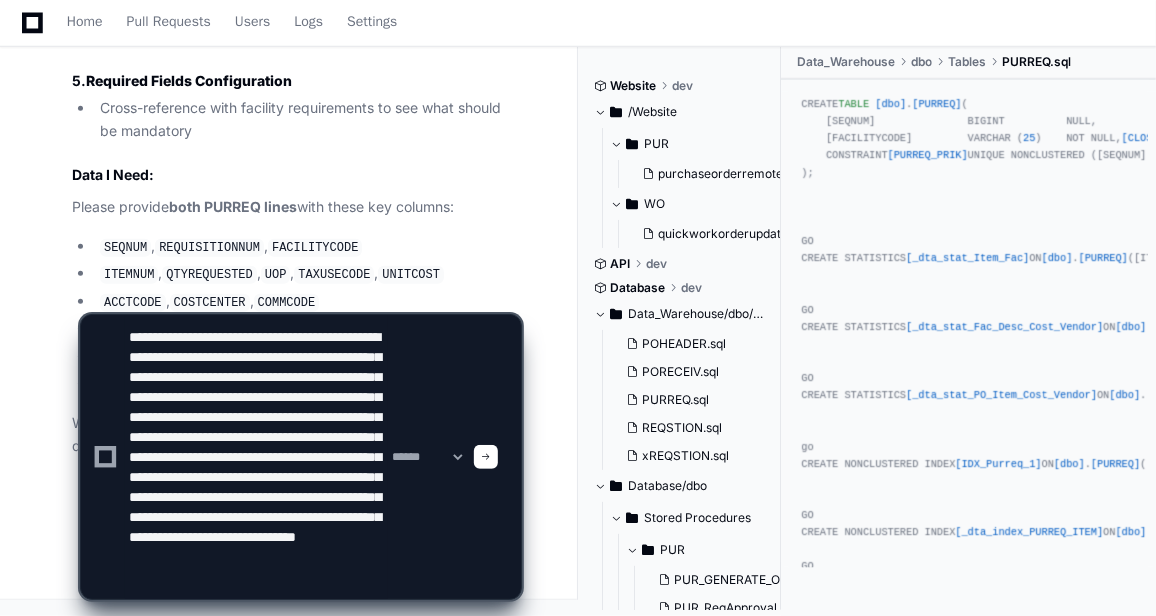 paste on "**********" 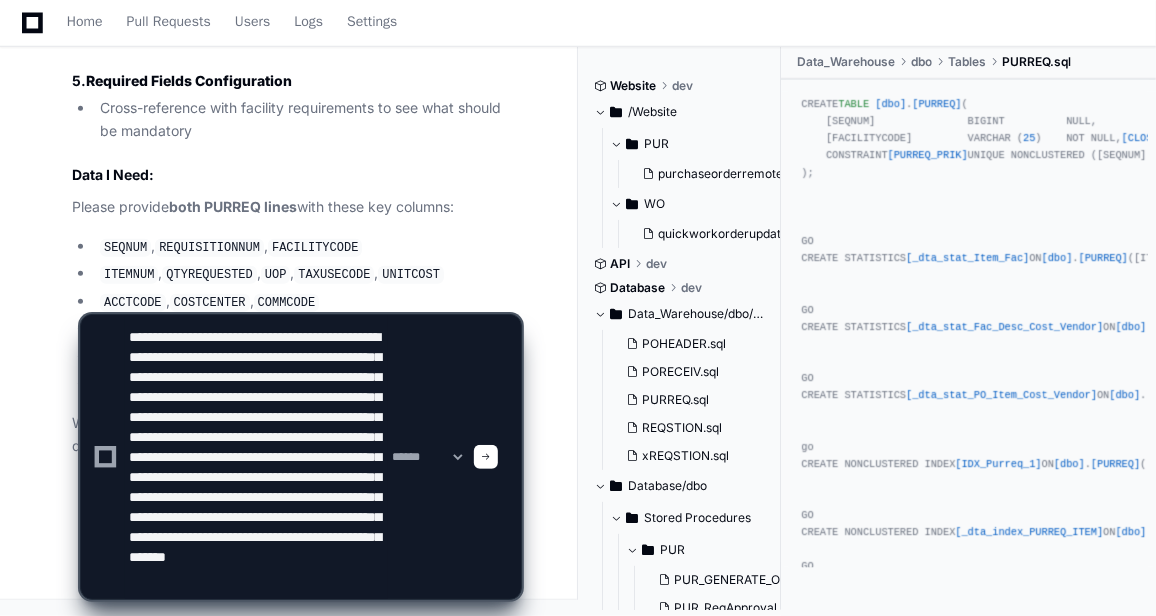 paste on "**********" 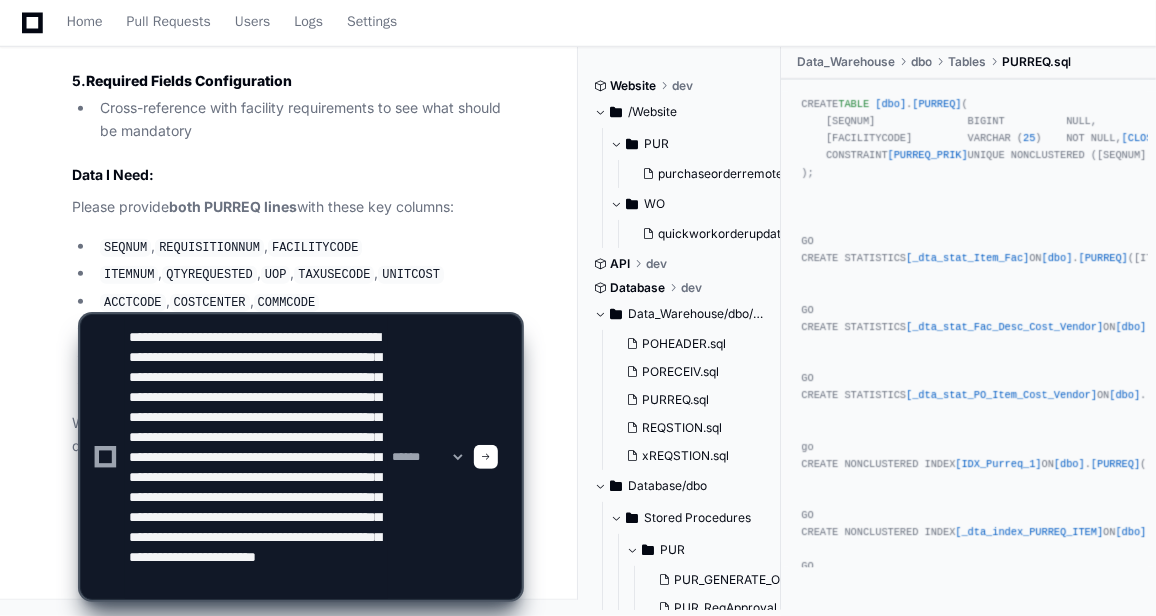 scroll, scrollTop: 146, scrollLeft: 0, axis: vertical 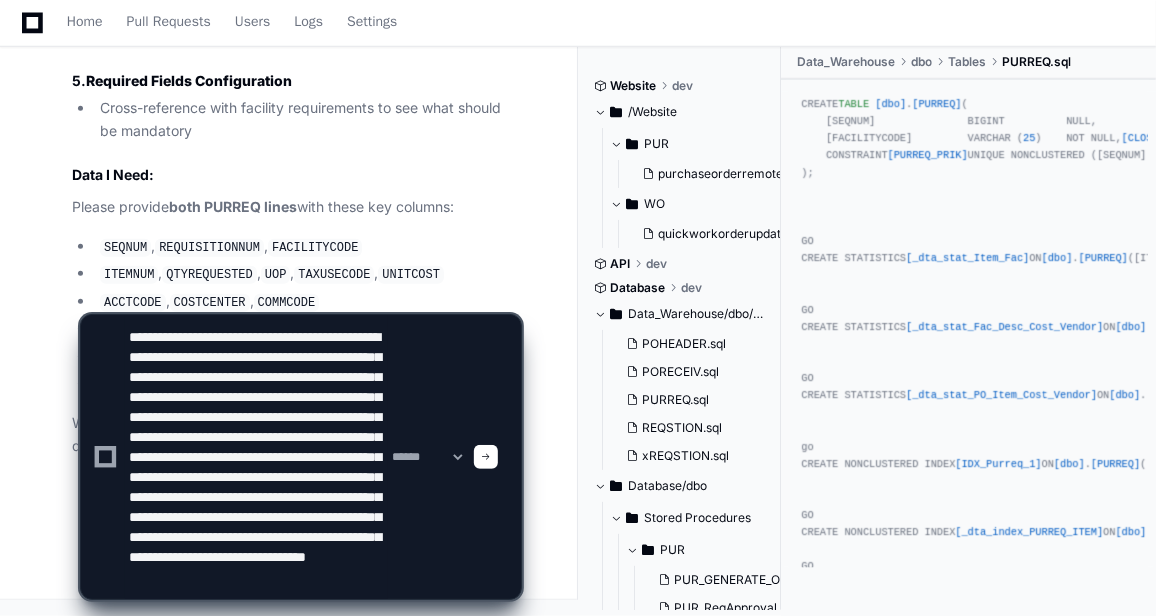 paste on "**********" 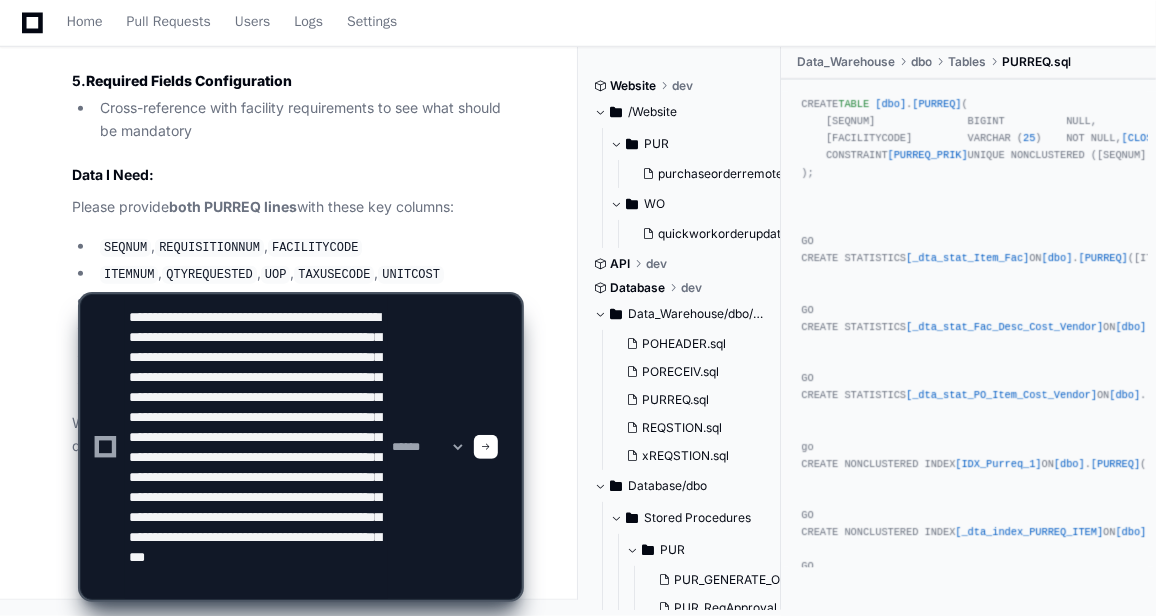 paste on "********" 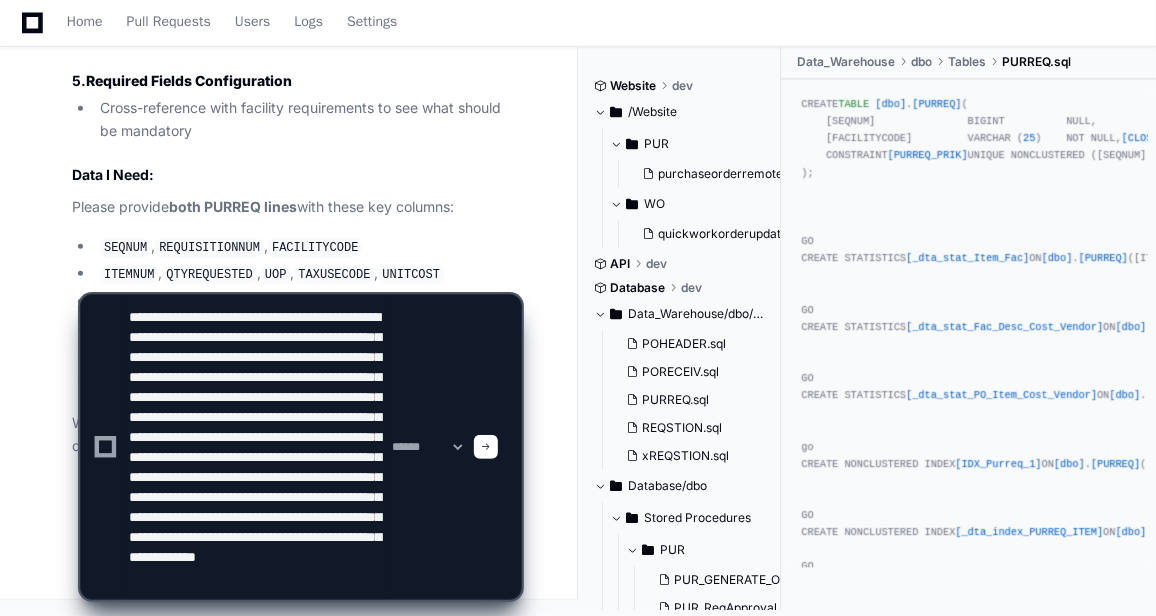 type on "**********" 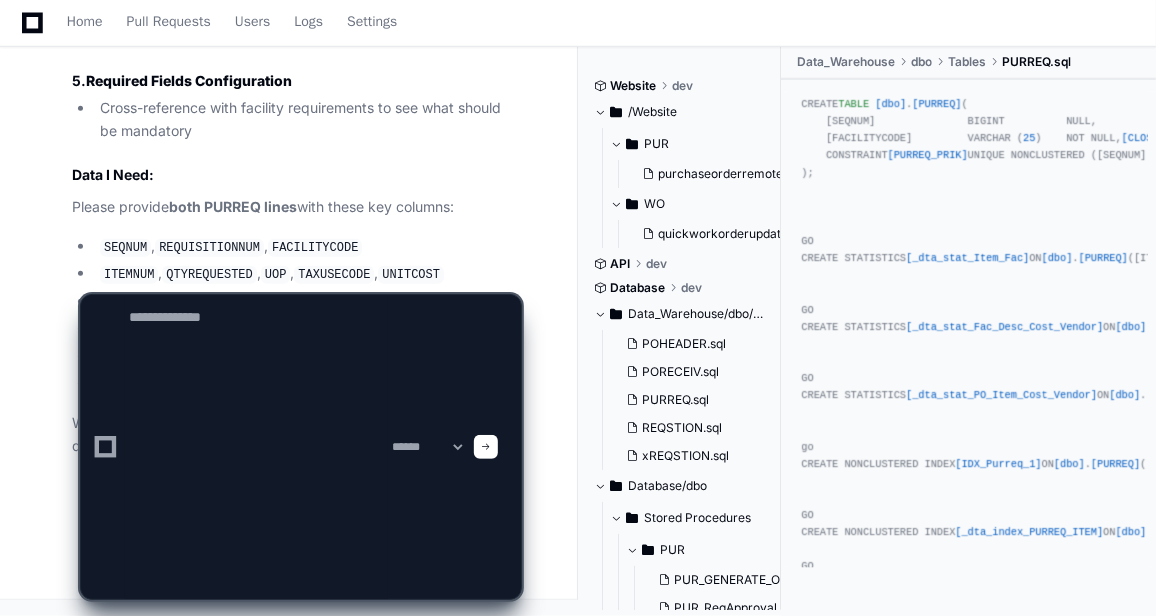 scroll, scrollTop: 0, scrollLeft: 0, axis: both 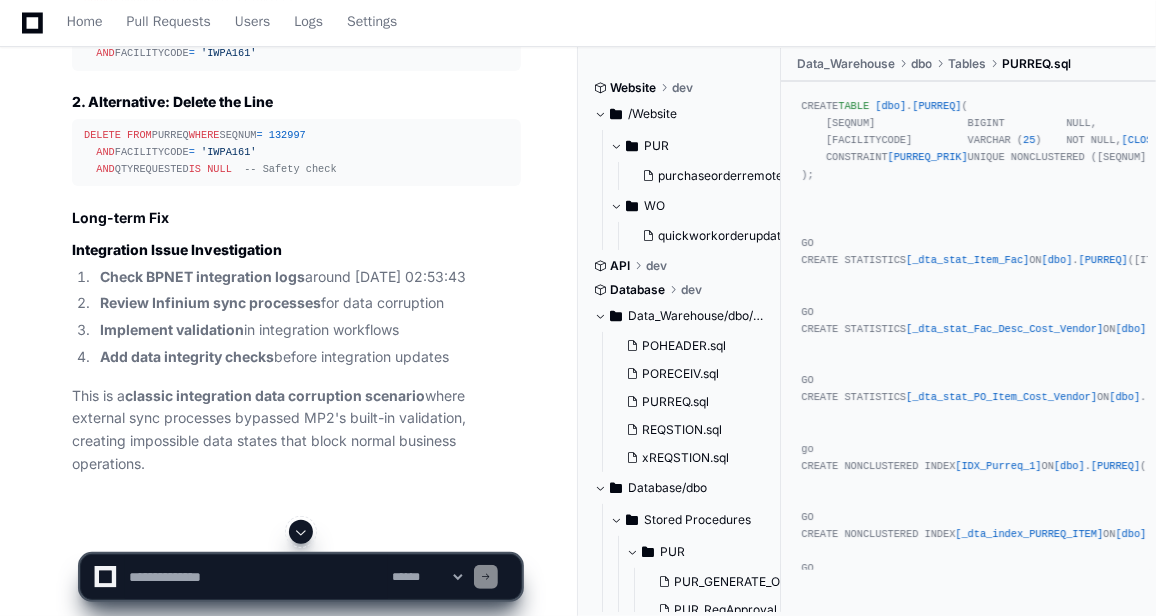 click on "Critical Validation Failures" 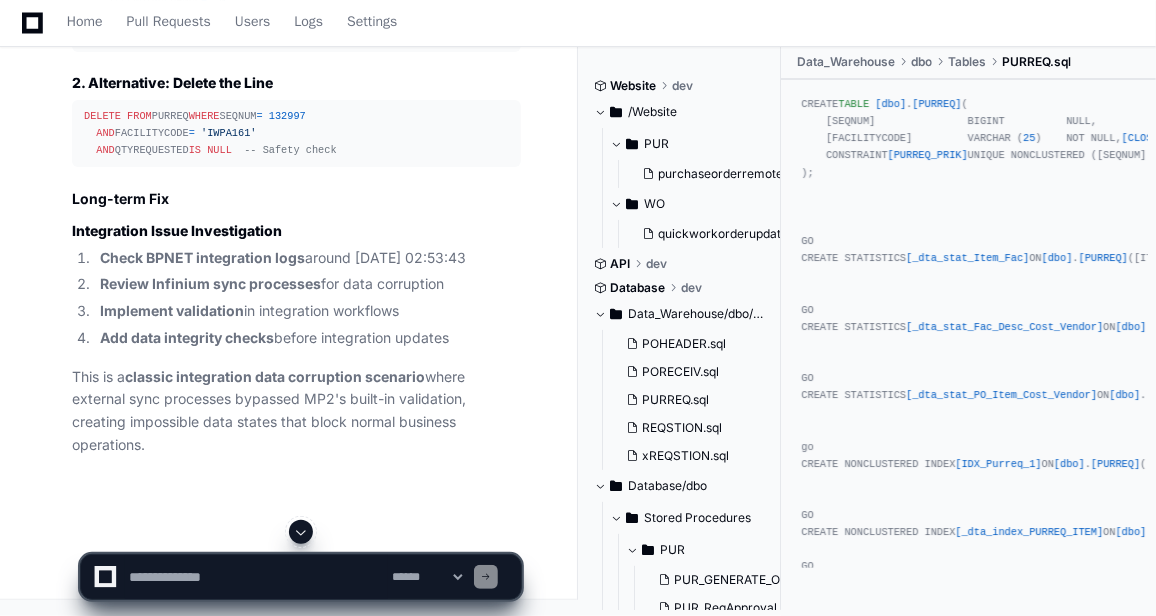 scroll, scrollTop: 31774, scrollLeft: 0, axis: vertical 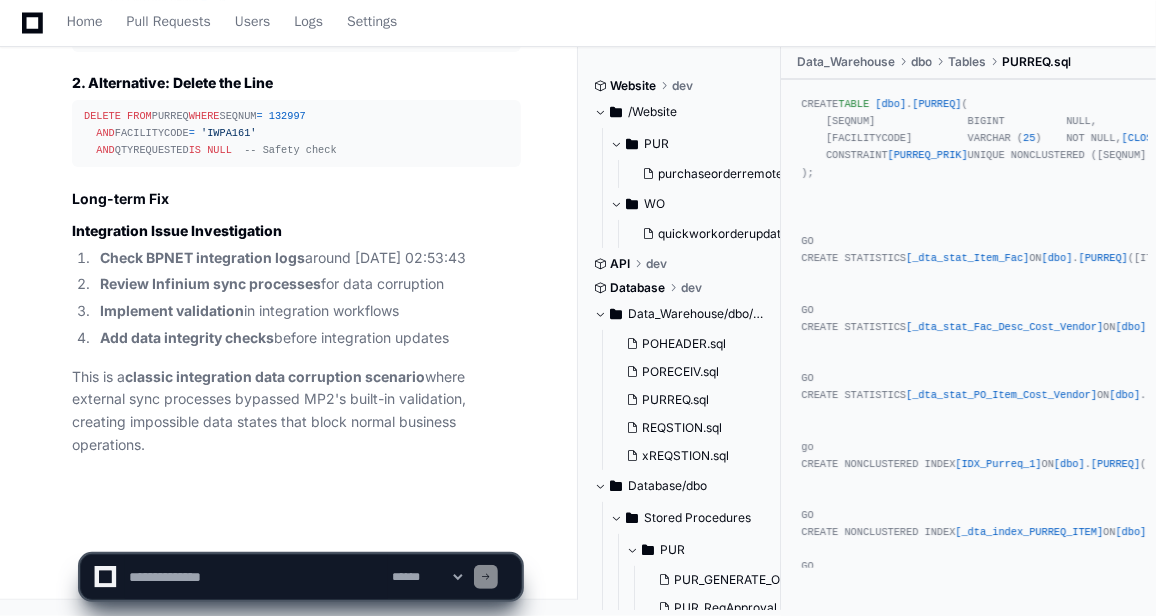 click 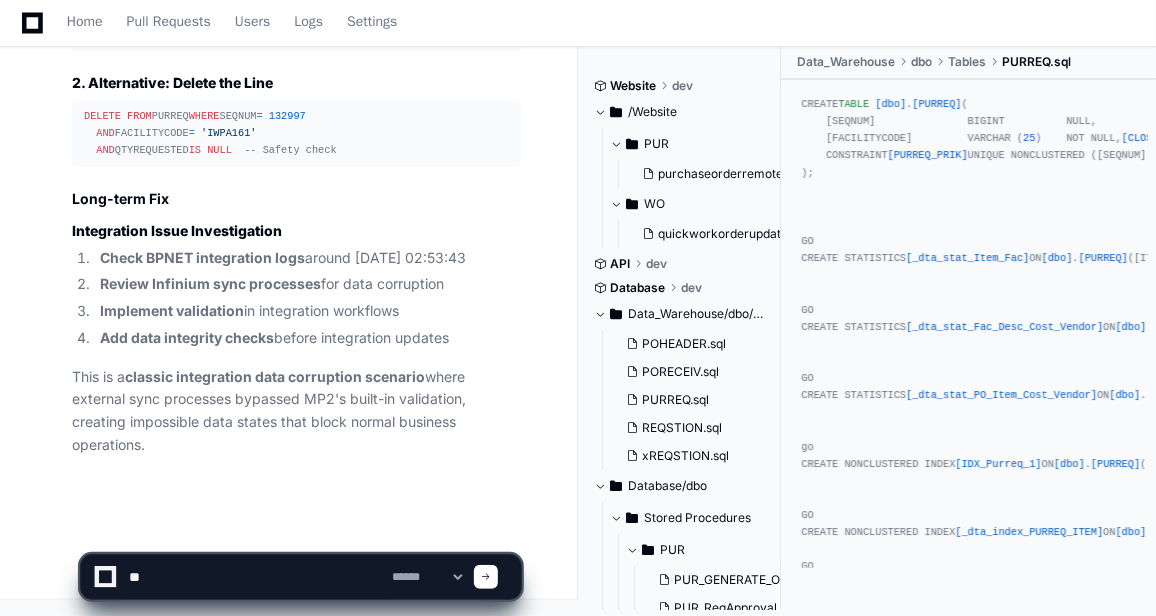 type on "*" 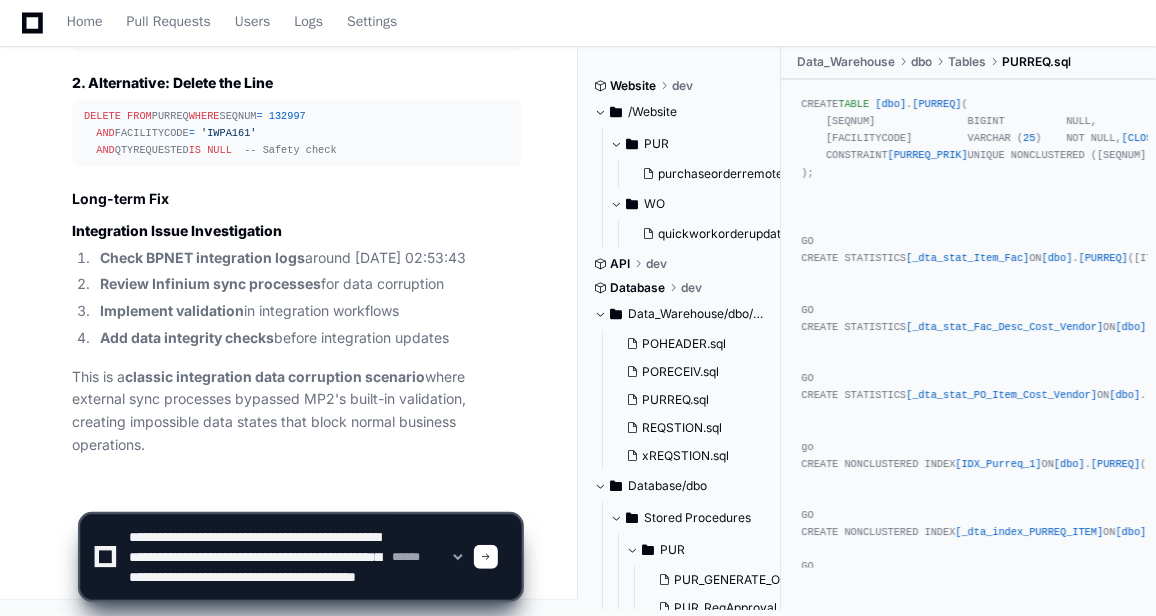 scroll, scrollTop: 26, scrollLeft: 0, axis: vertical 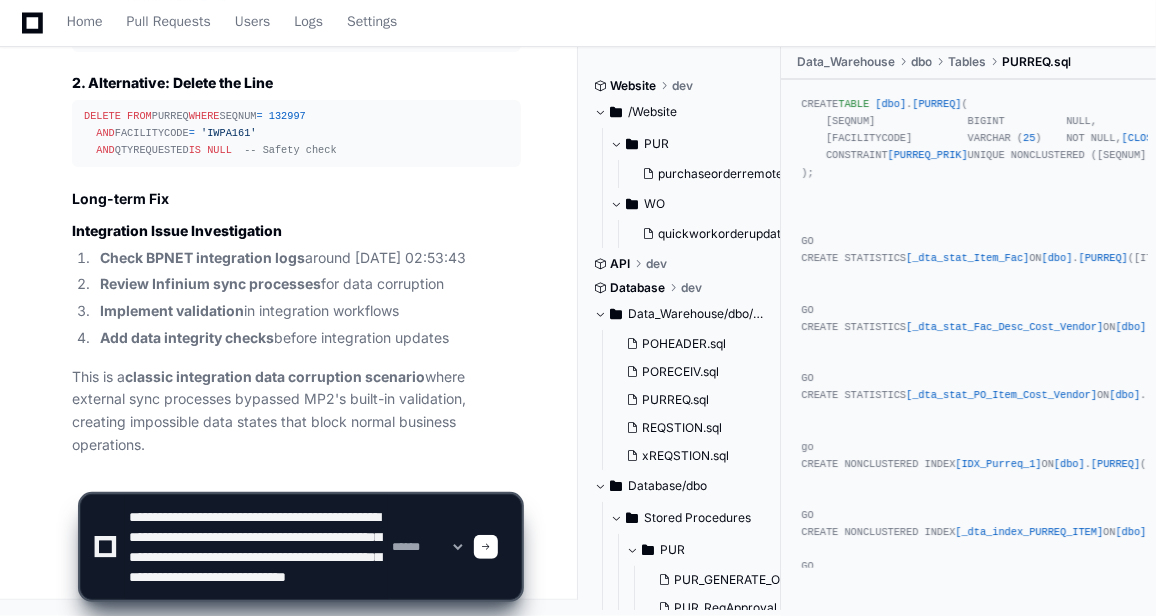 type on "**********" 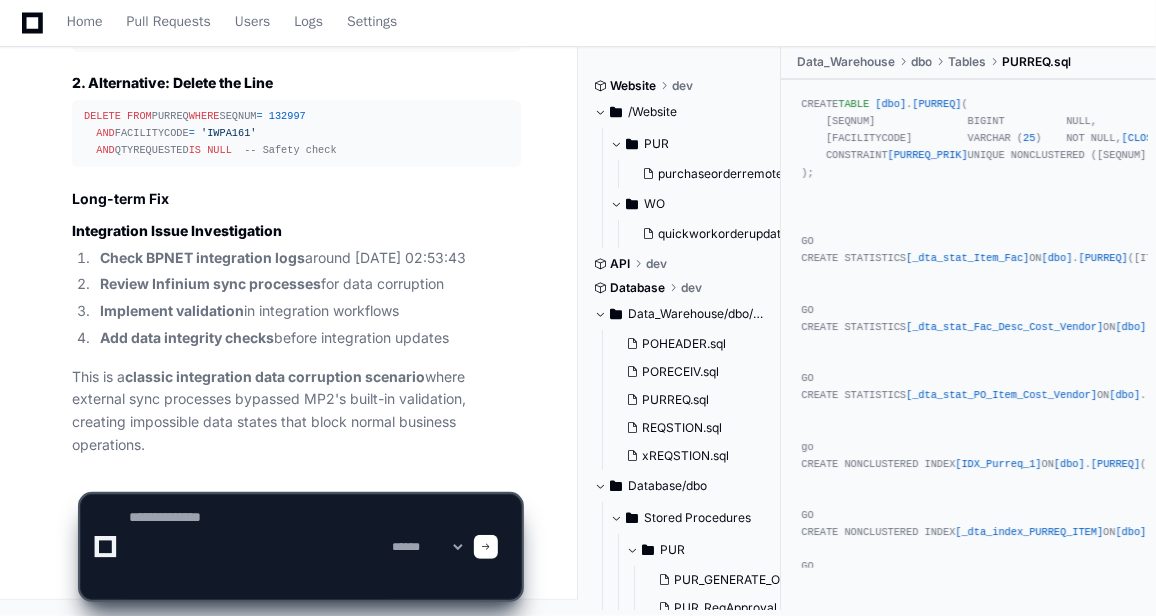 scroll, scrollTop: 0, scrollLeft: 0, axis: both 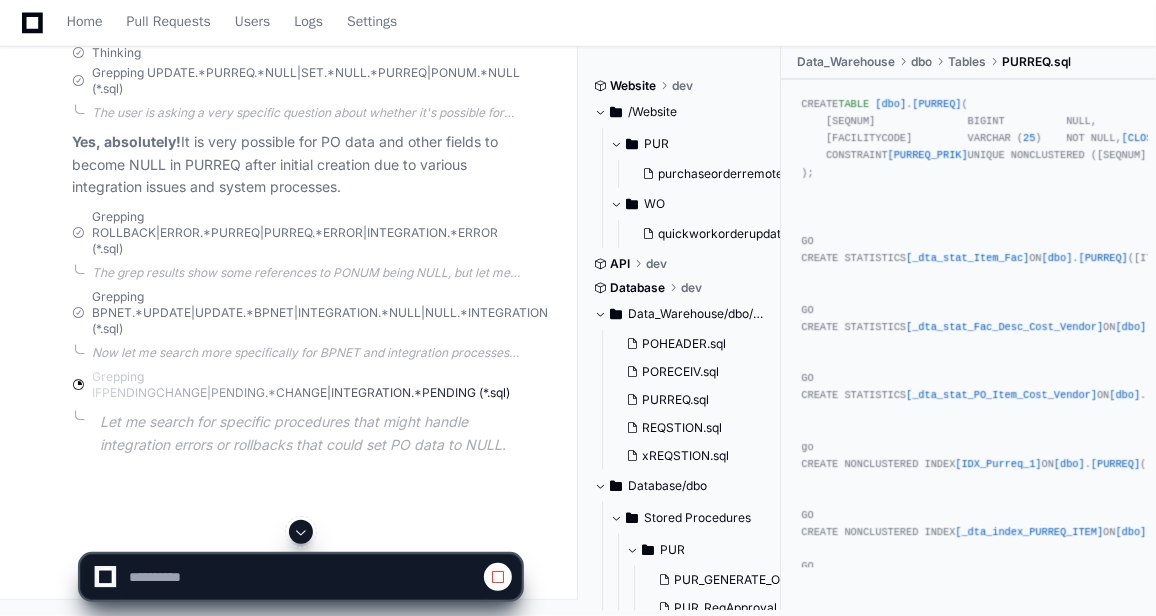 click on "Yes, absolutely!  It is very possible for PO data and other fields to become NULL in PURREQ after initial creation due to various integration issues and system processes." 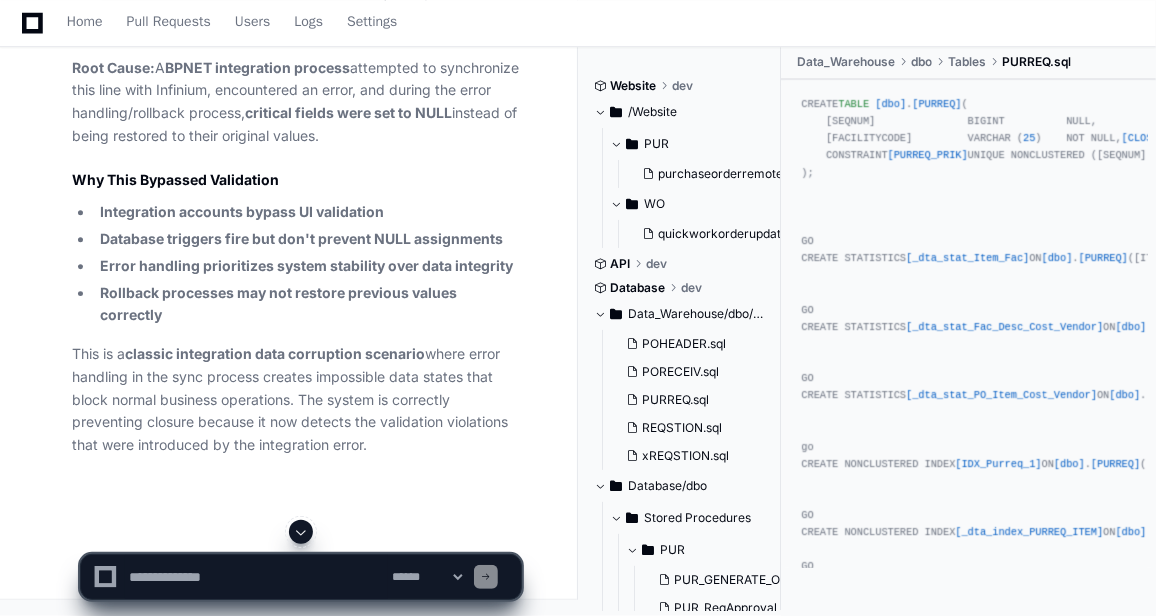 scroll, scrollTop: 34399, scrollLeft: 0, axis: vertical 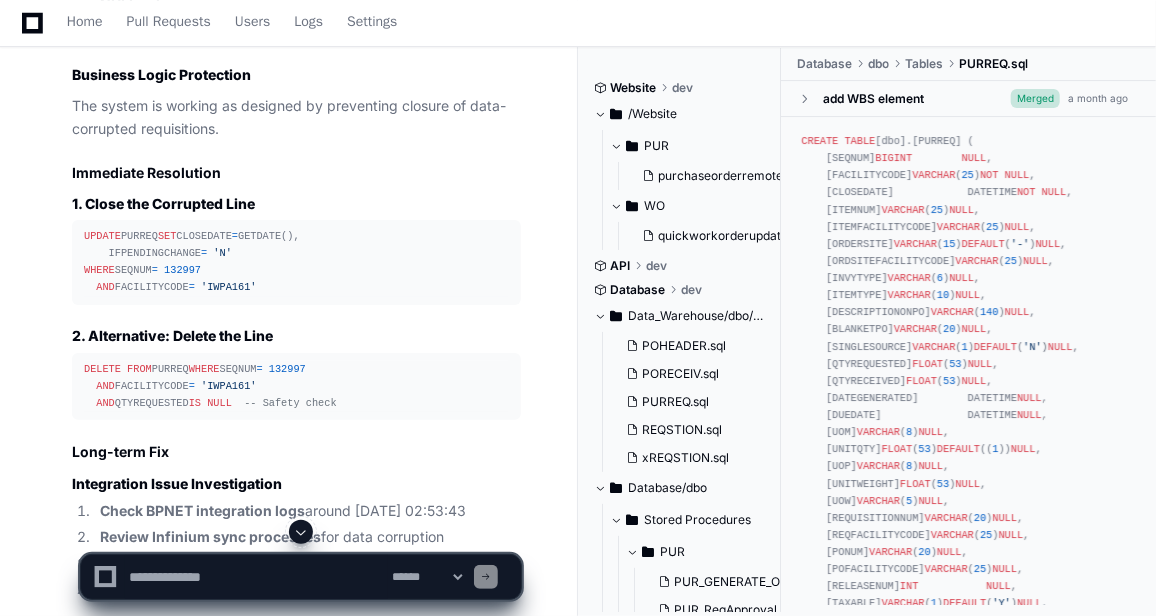 click 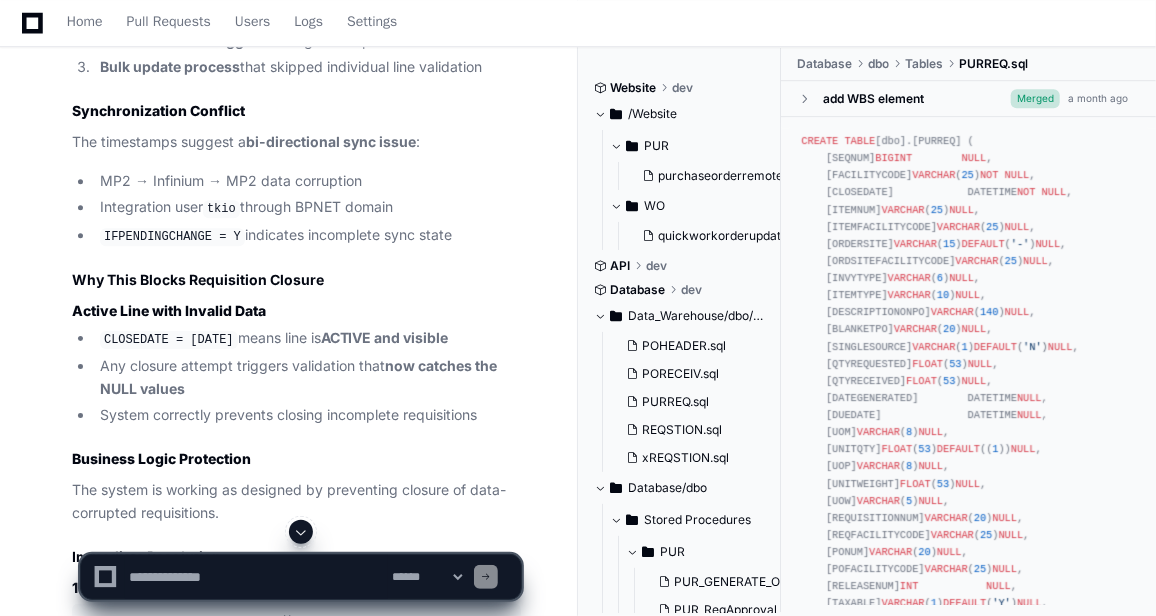 scroll, scrollTop: 31116, scrollLeft: 0, axis: vertical 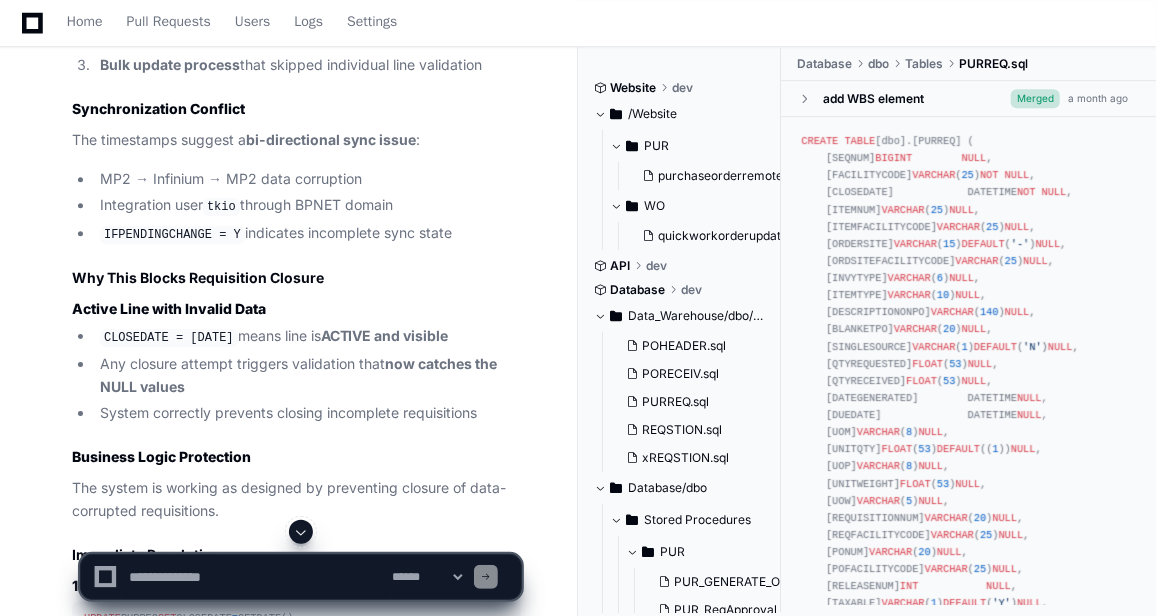 click on "seqnum - 132997, REQUISITIONNUM - R415018370, FACILITYCODE - IWPA161, ITEMNUM - 001, QTYREQUESTED - NULL, UOP - NULL, TAXUSECODE - NULL, UNITCOST - NULL, ACCTCODE - NULL, COSTCENTER - NULL, COMMCODE - NULL, PONUM - NULL, POFACILITYCODE - NULL, RELEASENUM - NULL, CLOSEDATE - [DATE] 00:00:00.000, LASTMODIFIEDBY - tkio, LASTMODIFIEDDATE - [DATE] 02:53:43.457, IFPOLINESTATUS - NULL,RECEIVESITE - NULL, RECSITEFACILITYCODE - IWPA161, MATFACILITYCODE - IWPA161, IFPENDINGCHANGE - Y, InfiniumLastModified - [DATE]  02:53:43, InvoiceMatchMethod - 3, LASTMODIFIEDDOMAIN - BPNET, SINGLESOURCE - N, UNITQTY - 1" 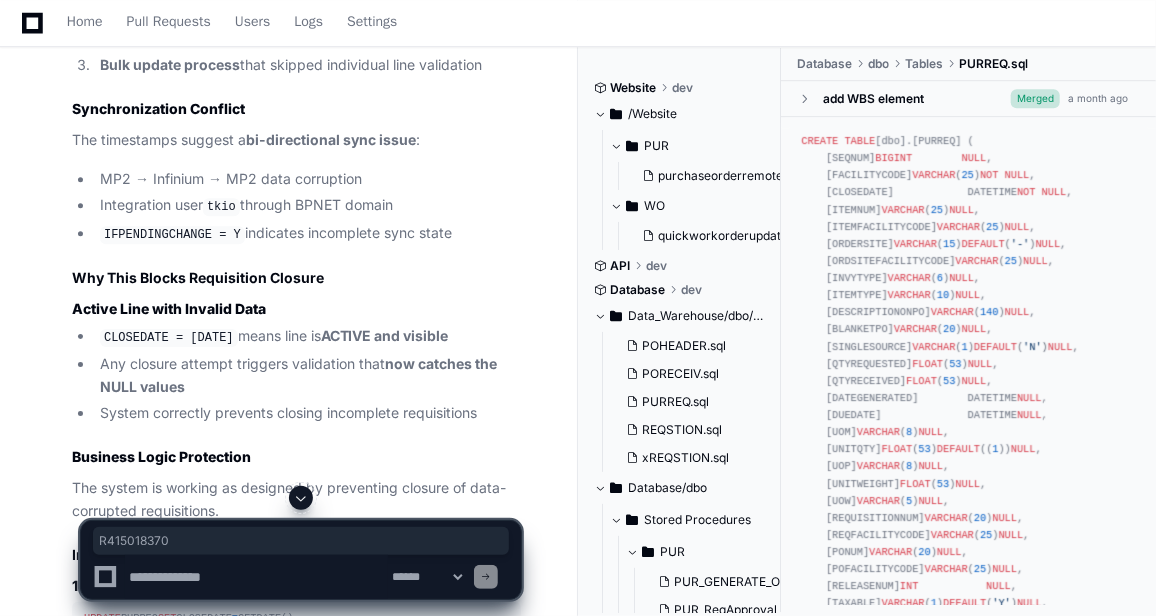 copy on "R415018370" 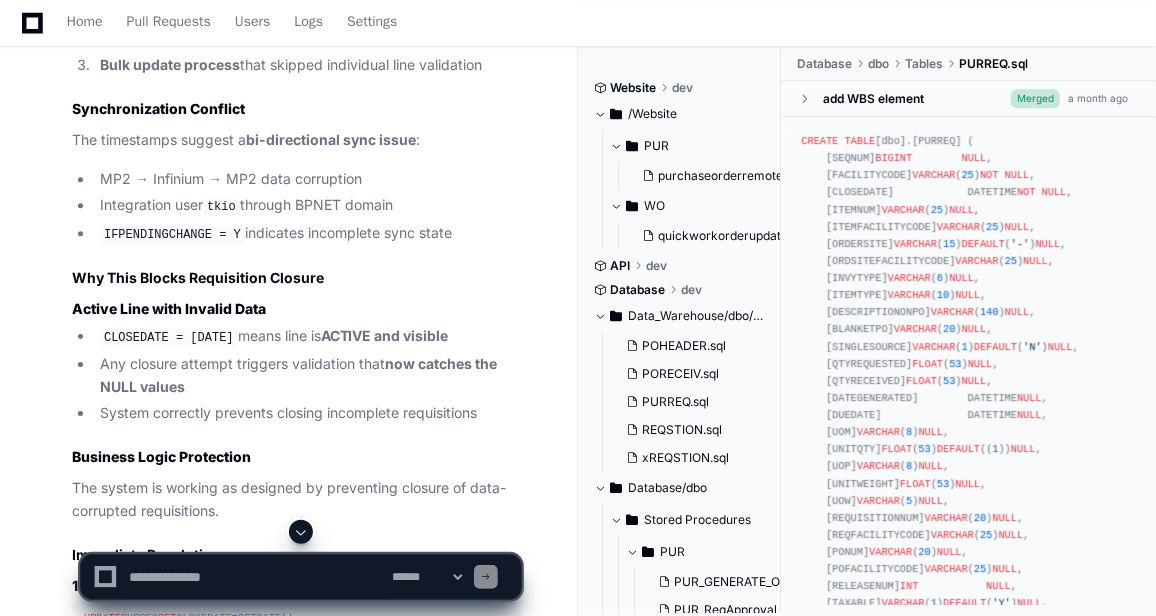 click on "Data Flow Between Tables  Created by  @ rashmi.[PERSON_NAME]  [DATE]   Share
rashmi.[PERSON_NAME] [DATE] how data is flowing in between these tables when a req is created. REQ, POHEADER,[GEOGRAPHIC_DATA],PURREQ,
PlayerZero [DATE] Setting up the codebase Thinking Researching REQ POHEADER PORECEIV PURREQ table relationships data flow procurement  The user is asking about data flow between tables when a request is created. The tables mentioned are:
- REQ
- POHEADER
- PORECEIV
- PURREQ
These seem to be related to procurement/purchasing workflow in the system. To understand the data flow, I should search for these tables in the codebase to understand their relationships and how data flows between them when a request is created.
Let me start by searching for these table names and any related documentation or code that shows the relationships.
Grepping REQ|POHEADER|PORECEIV|PURREQ Grepping REQ|POHEADER|PORECEIV|PURREQ Grepping REQ|POHEADER|PORECEIV|PURREQ Grepping PURREQ 1 2" 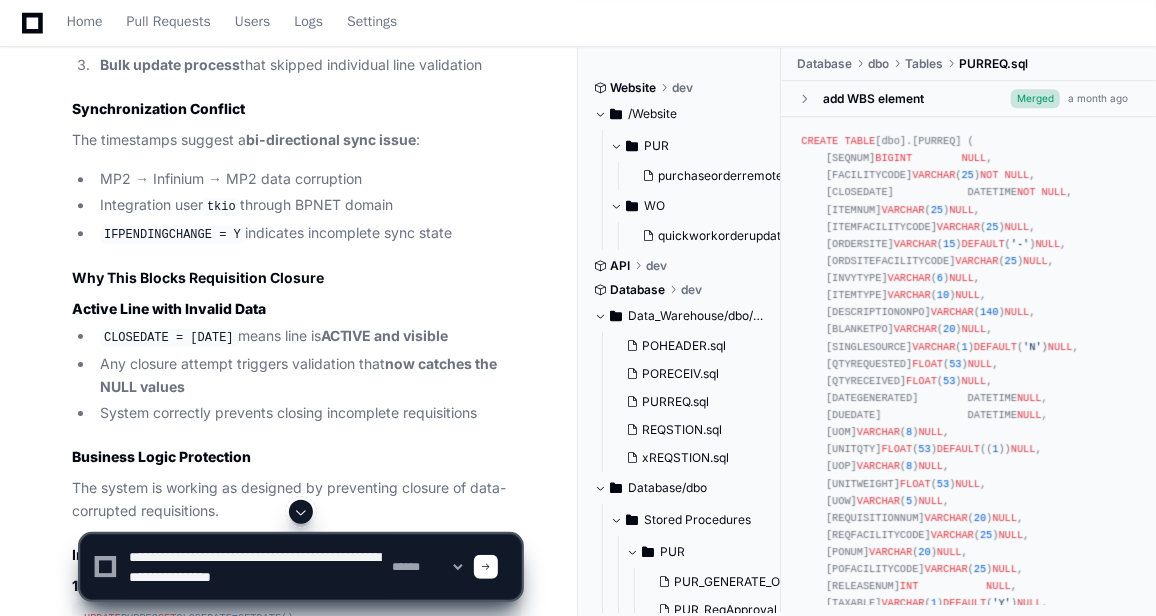type on "**********" 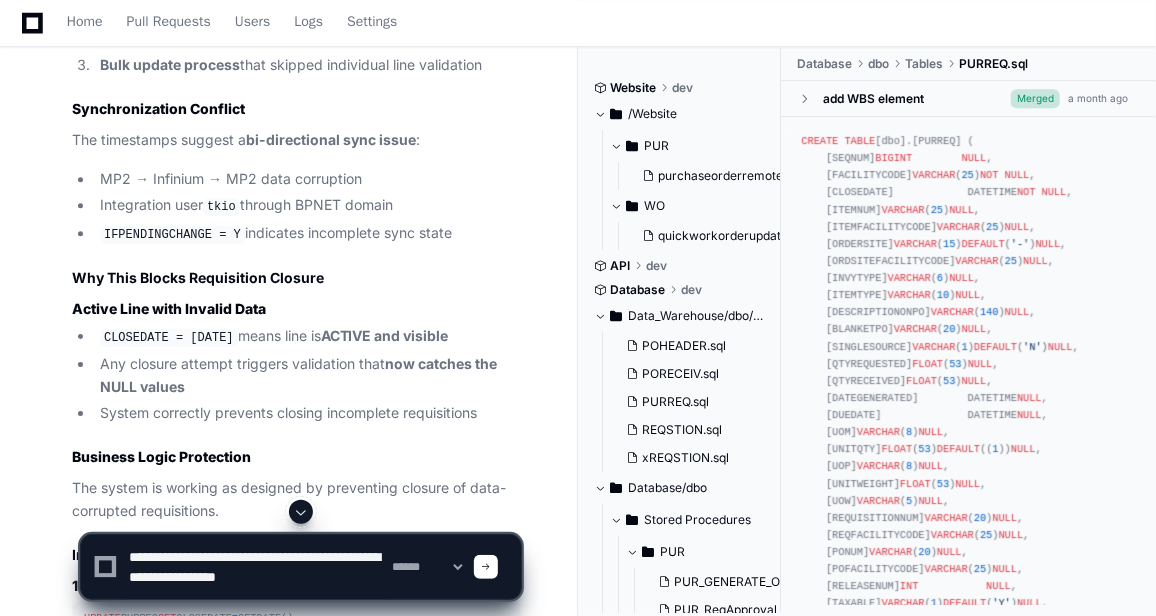 type 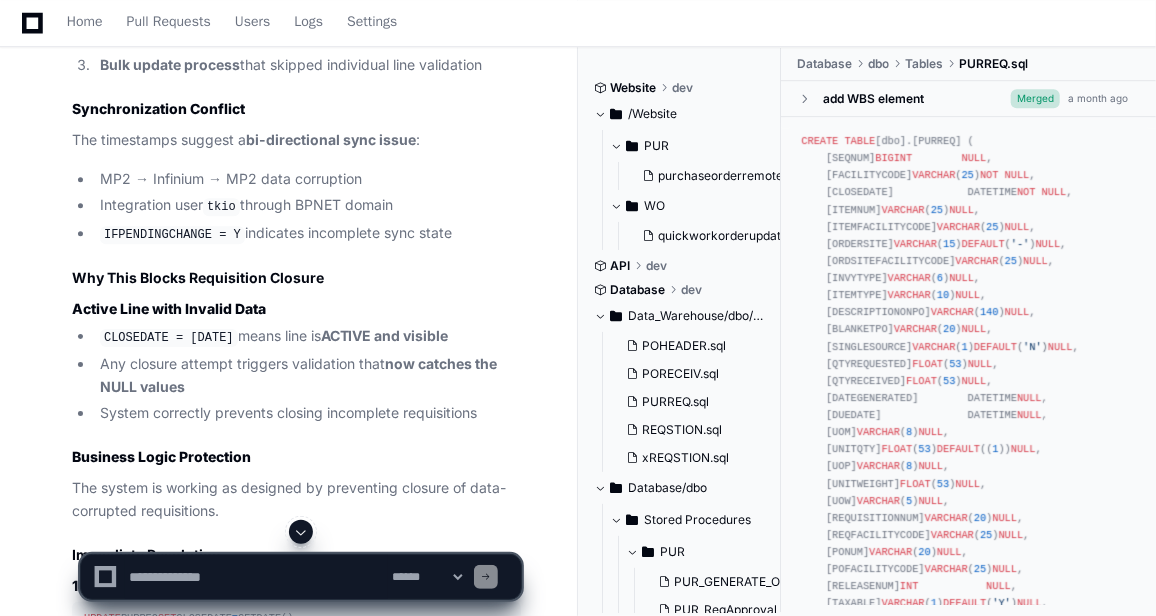 scroll, scrollTop: 0, scrollLeft: 0, axis: both 